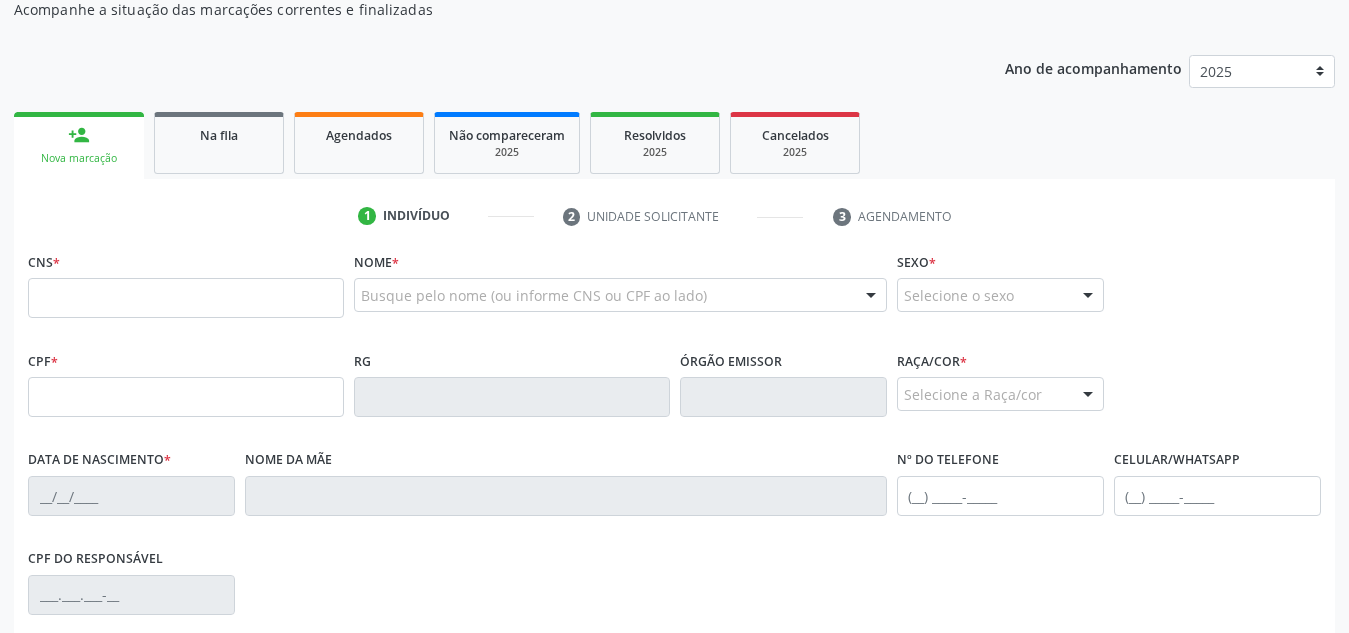 scroll, scrollTop: 216, scrollLeft: 0, axis: vertical 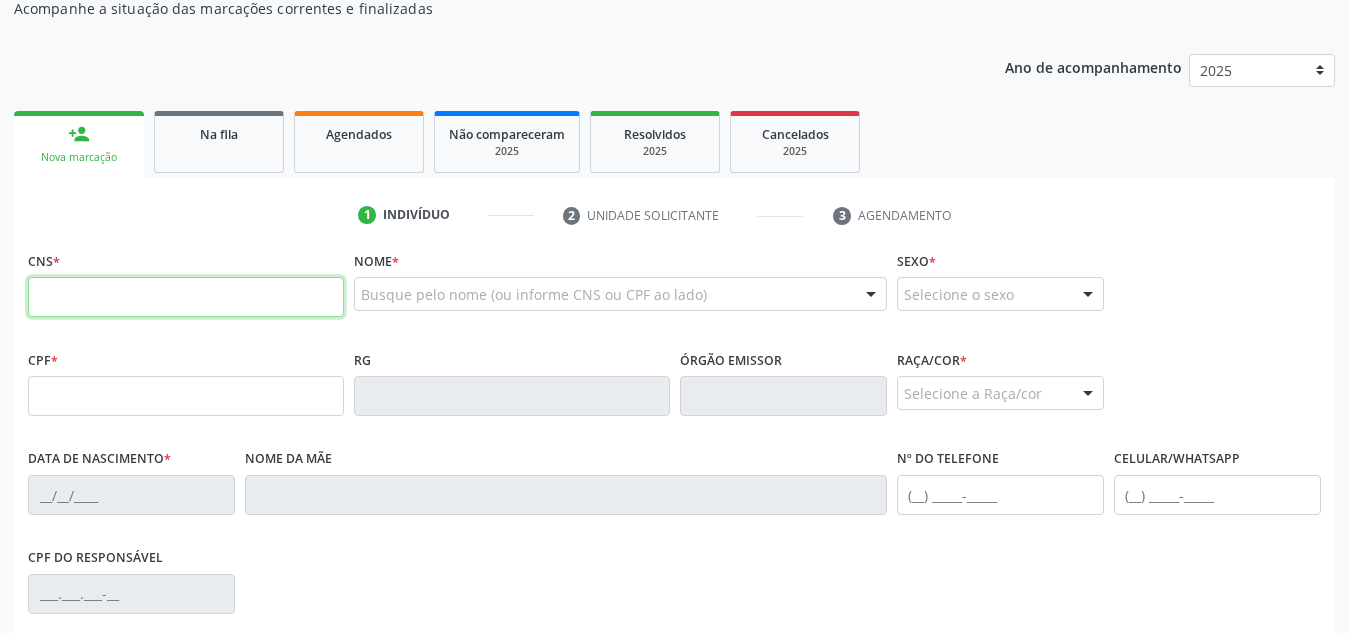 click at bounding box center [186, 297] 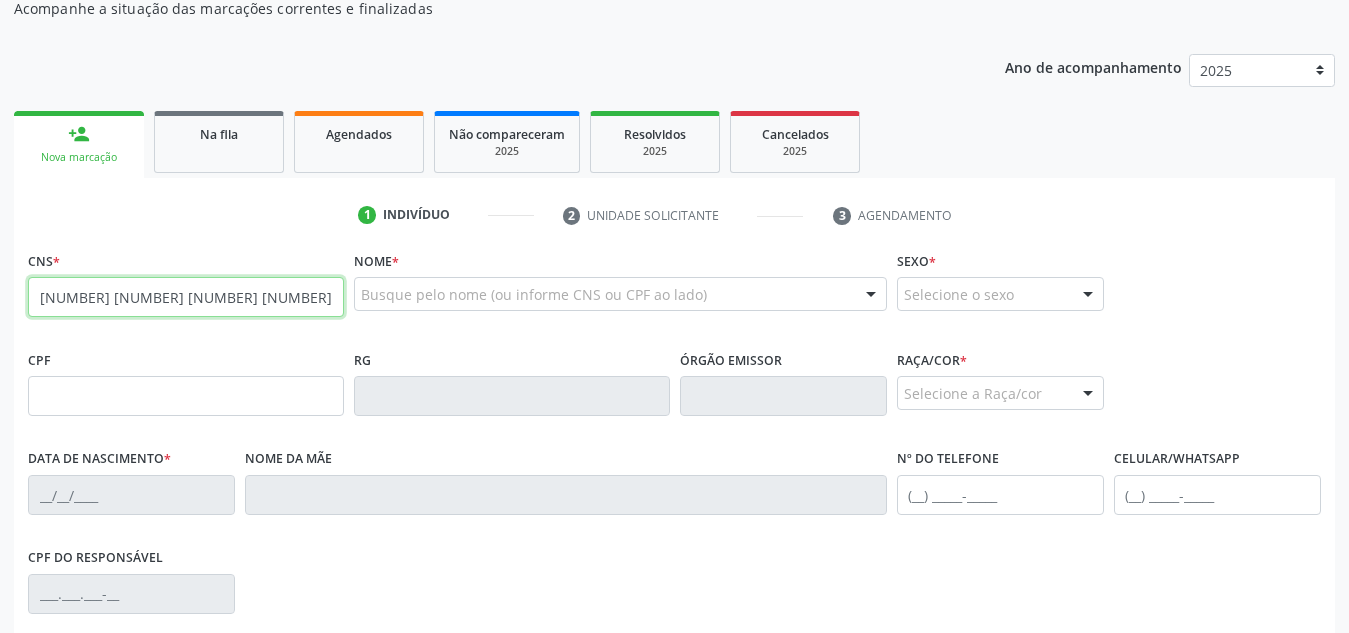 type on "[NUMBER] [NUMBER] [NUMBER] [NUMBER] [NUMBER]" 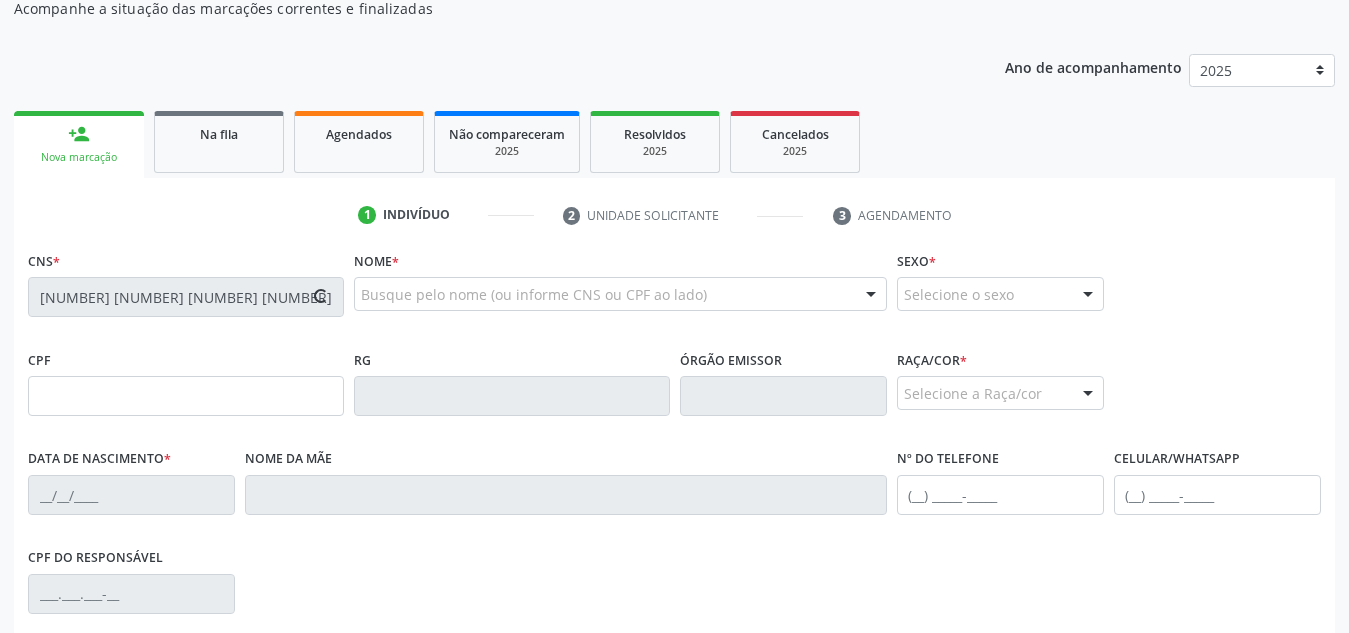 type on "[NUMBER].[NUMBER].[NUMBER]-[NUMBER]" 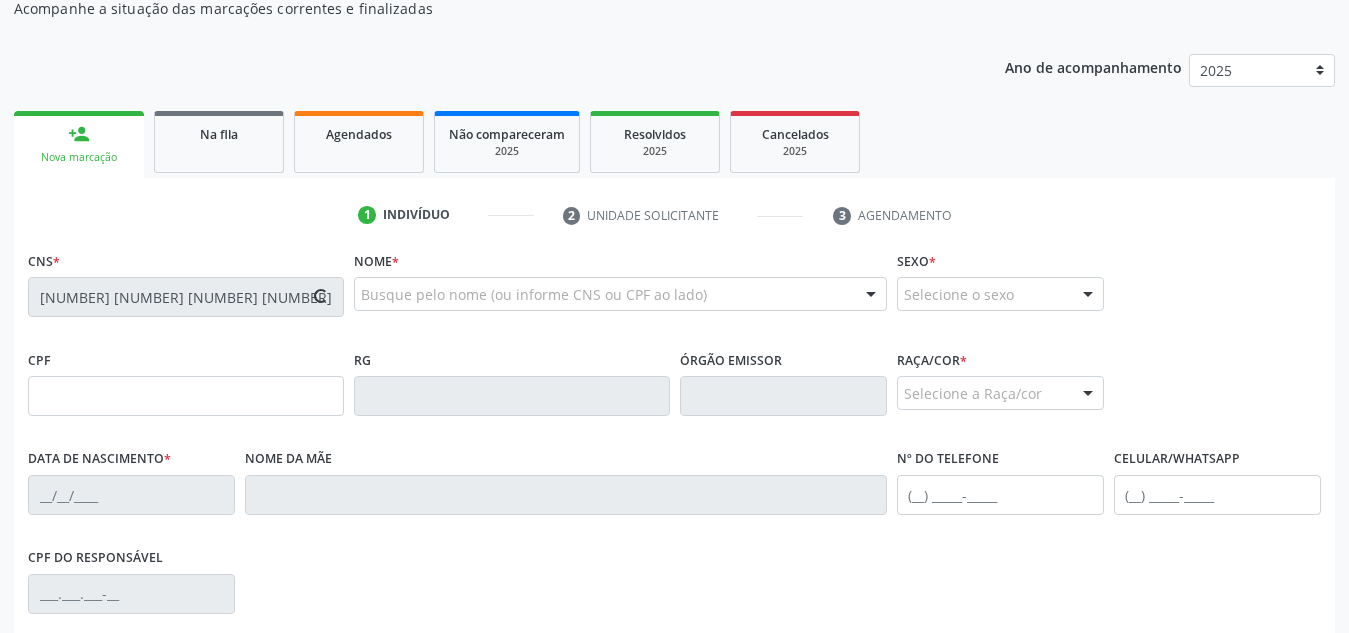 type on "[DATE]" 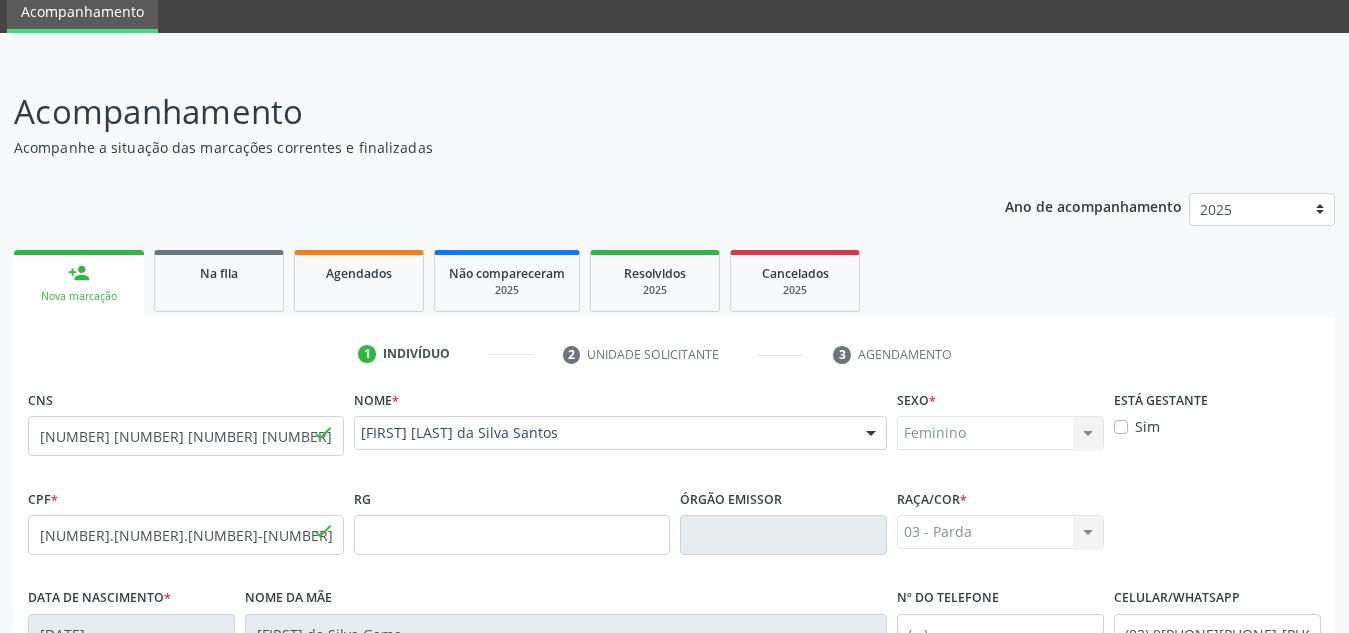 scroll, scrollTop: 0, scrollLeft: 0, axis: both 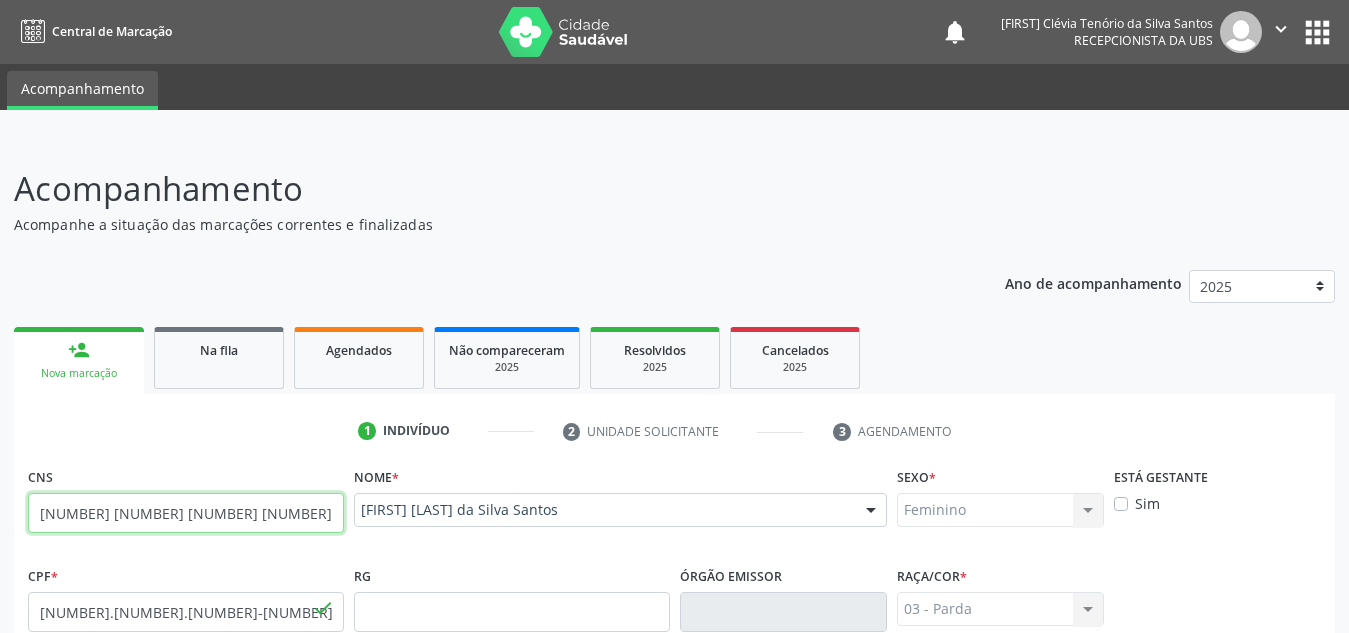 drag, startPoint x: 174, startPoint y: 506, endPoint x: 8, endPoint y: 514, distance: 166.19266 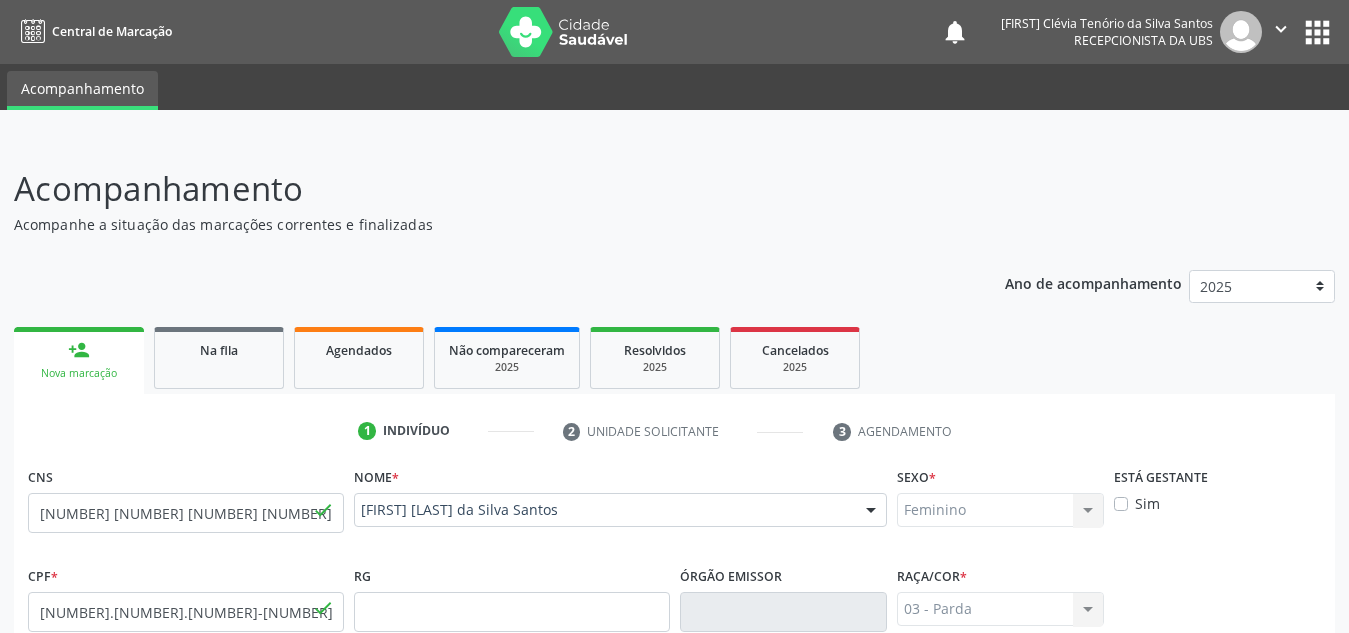 click on "Acompanhamento
Acompanhe a situação das marcações correntes e finalizadas
Relatórios
Ano de acompanhamento
2025
person_add
Nova marcação
Na fila   Agendados   Não compareceram
2025
Resolvidos
2025
Cancelados
2025
1
Indivíduo
2
Unidade solicitante
3
Agendamento
CNS
[NUMBER] [NUMBER] [NUMBER] [NUMBER]       done
Nome
*
[FIRST] [LAST] da Silva Santos
[FIRST] [LAST] da Silva Santos
CNS:
[NUMBER] [NUMBER] [NUMBER] [NUMBER]
CPF:
[NUMBER].[NUMBER].[NUMBER]-[NUMBER]
Nascimento:
[DATE]
Nenhum resultado encontrado para: "   "
Digite o nome
Sexo
*
Feminino         Masculino   Feminino
Nenhum resultado encontrado para: "   "
Está gestante
*" at bounding box center [674, 625] 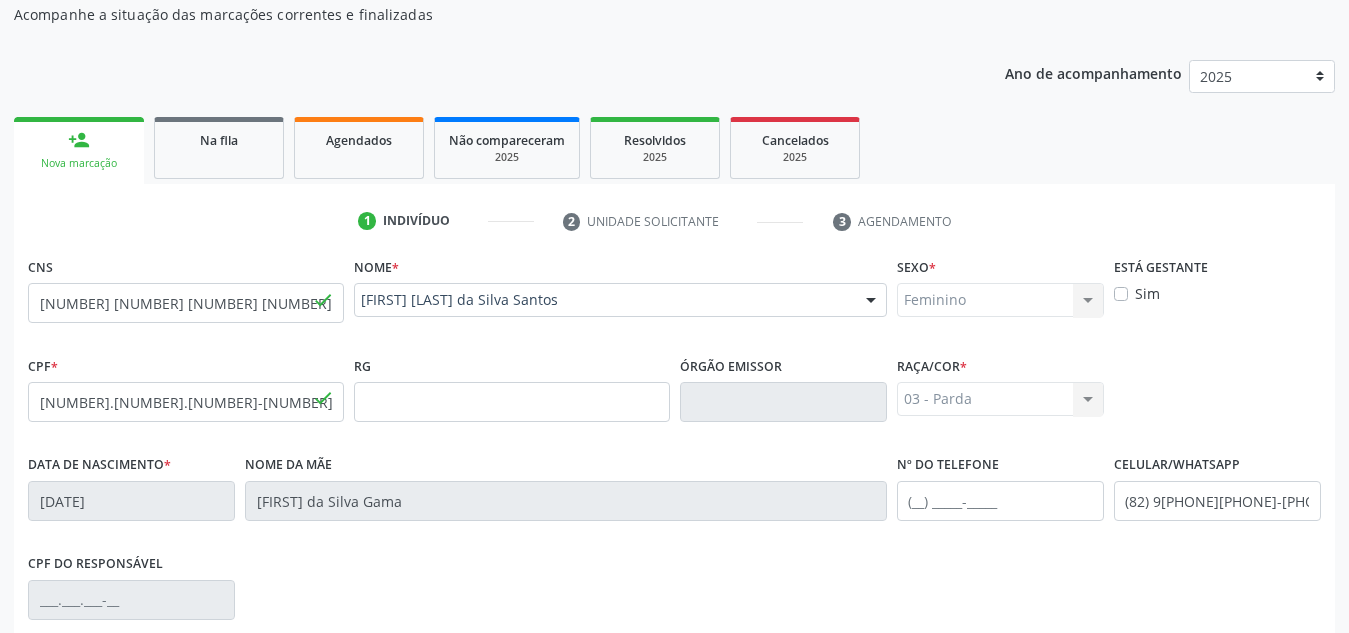 scroll, scrollTop: 150, scrollLeft: 0, axis: vertical 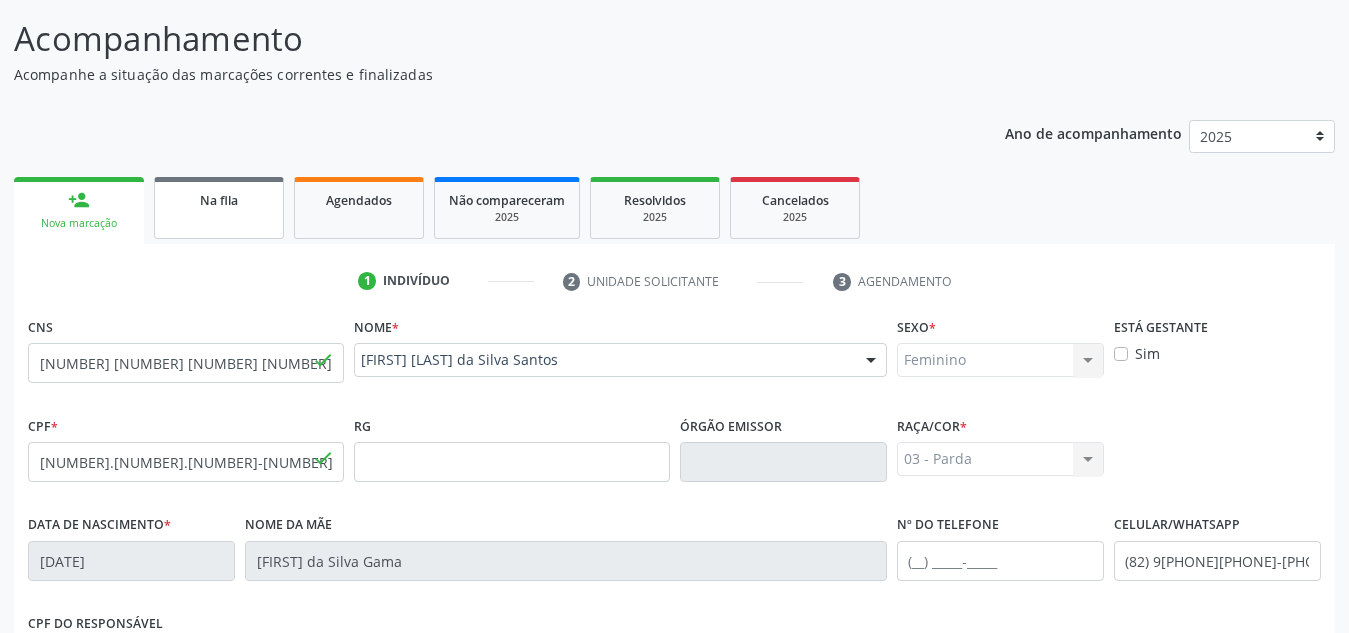 click on "Na fila" at bounding box center (219, 208) 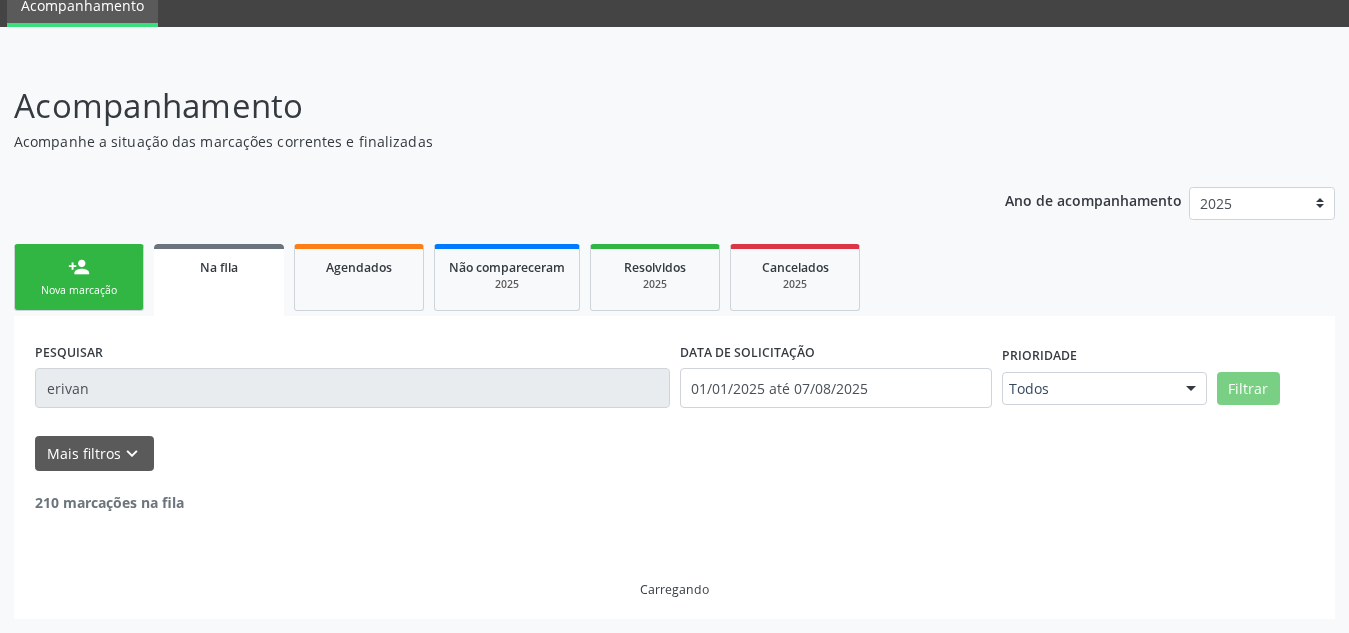 scroll, scrollTop: 19, scrollLeft: 0, axis: vertical 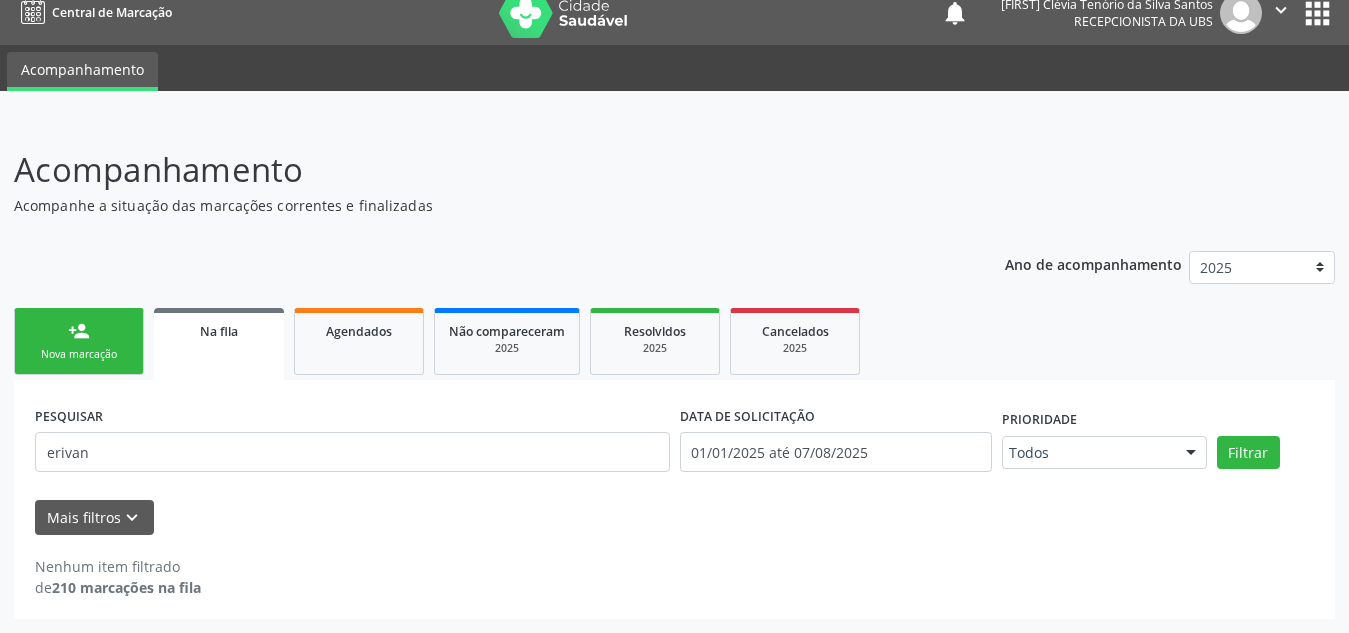 click on "person_add
Nova marcação" at bounding box center (79, 341) 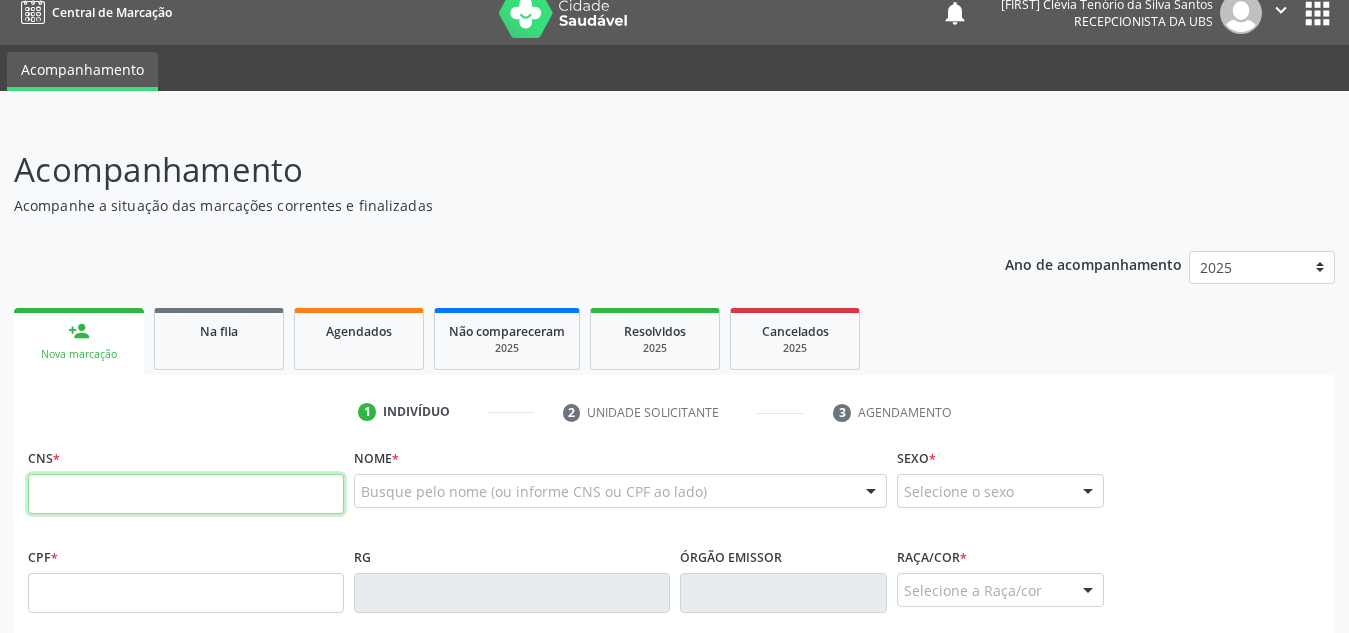 click at bounding box center (186, 494) 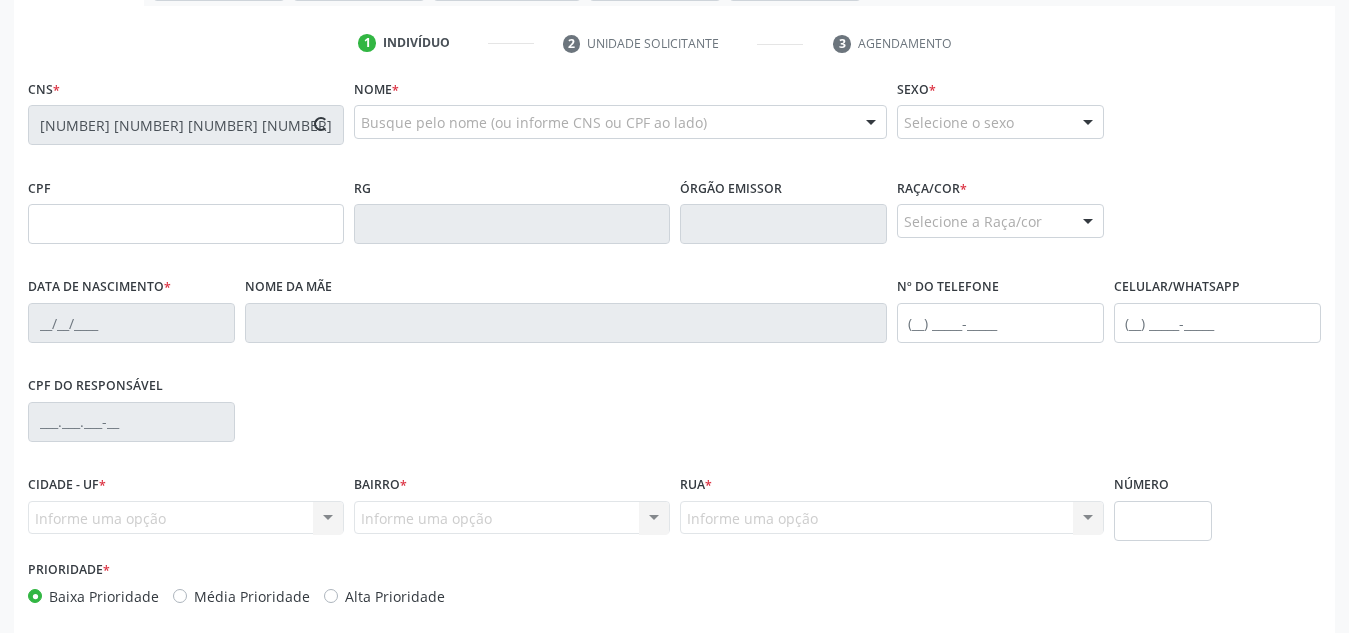 scroll, scrollTop: 389, scrollLeft: 0, axis: vertical 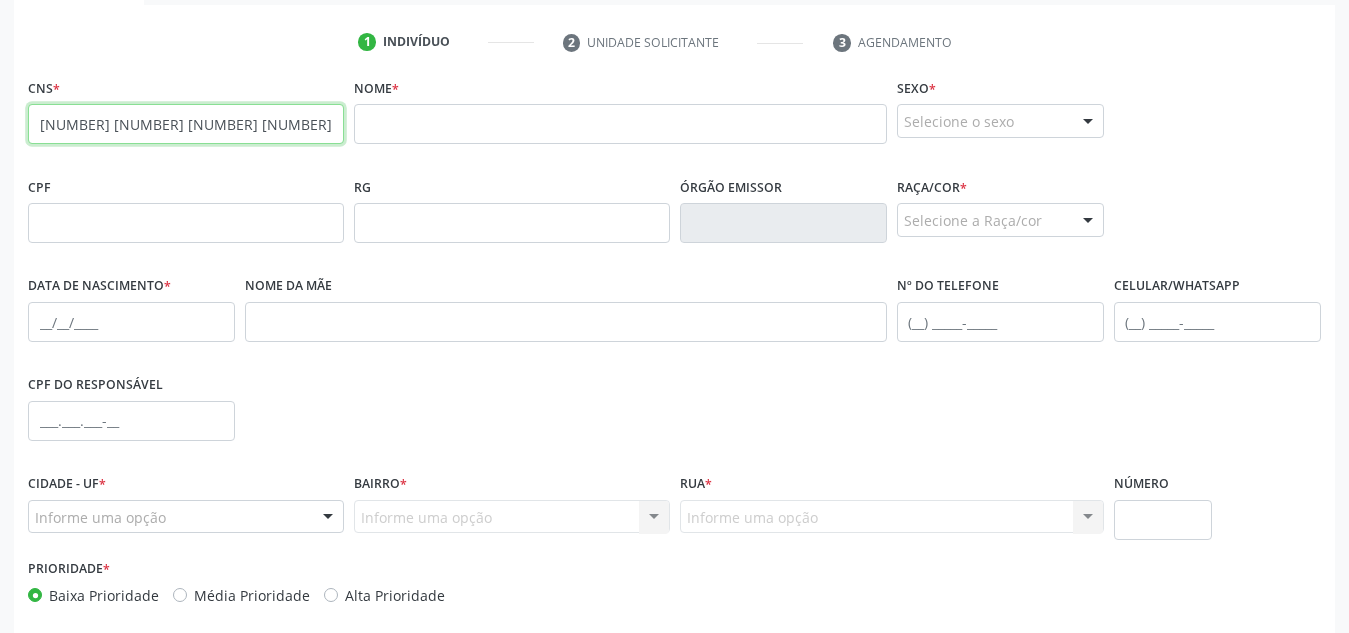 drag, startPoint x: 206, startPoint y: 141, endPoint x: 0, endPoint y: 126, distance: 206.5454 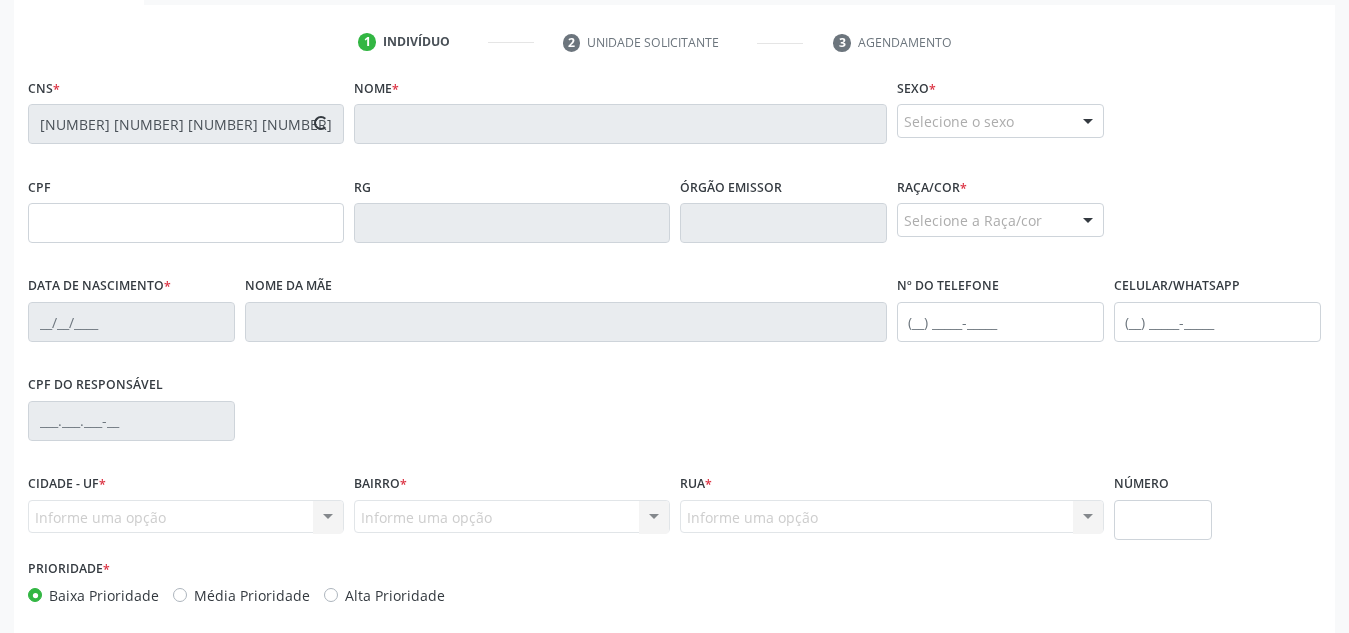 type on "[NUMBER].[NUMBER].[NUMBER]-[NUMBER]" 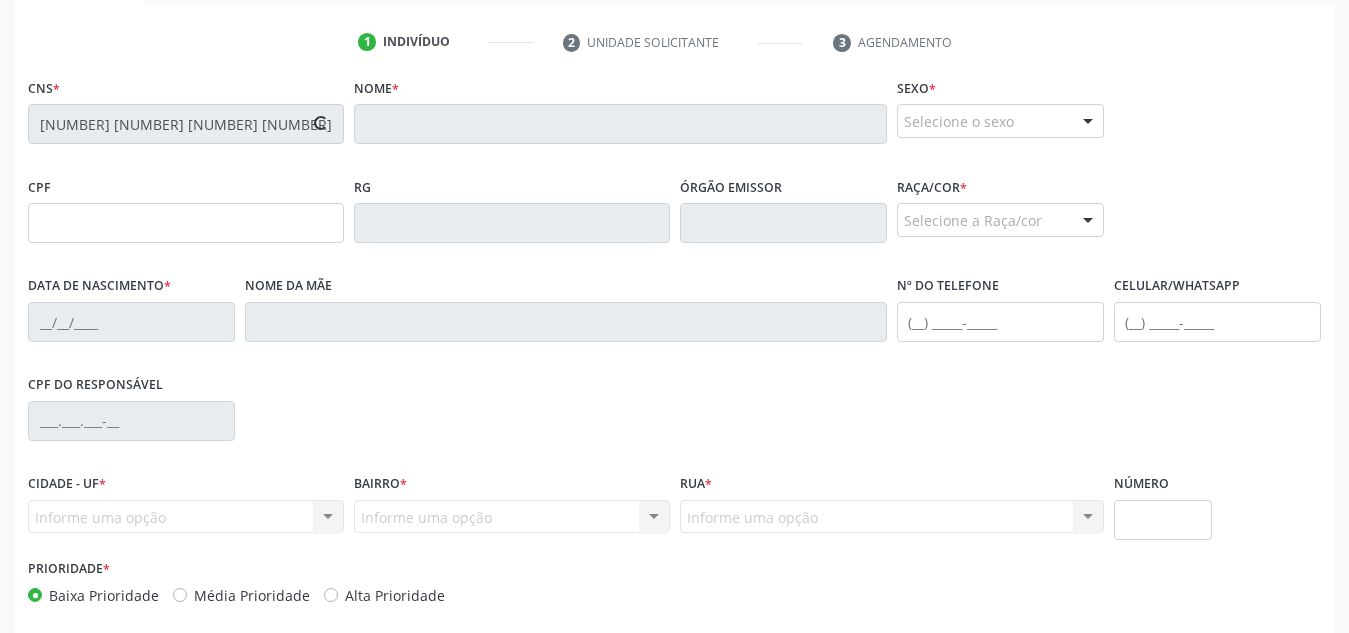 type on "[DATE]" 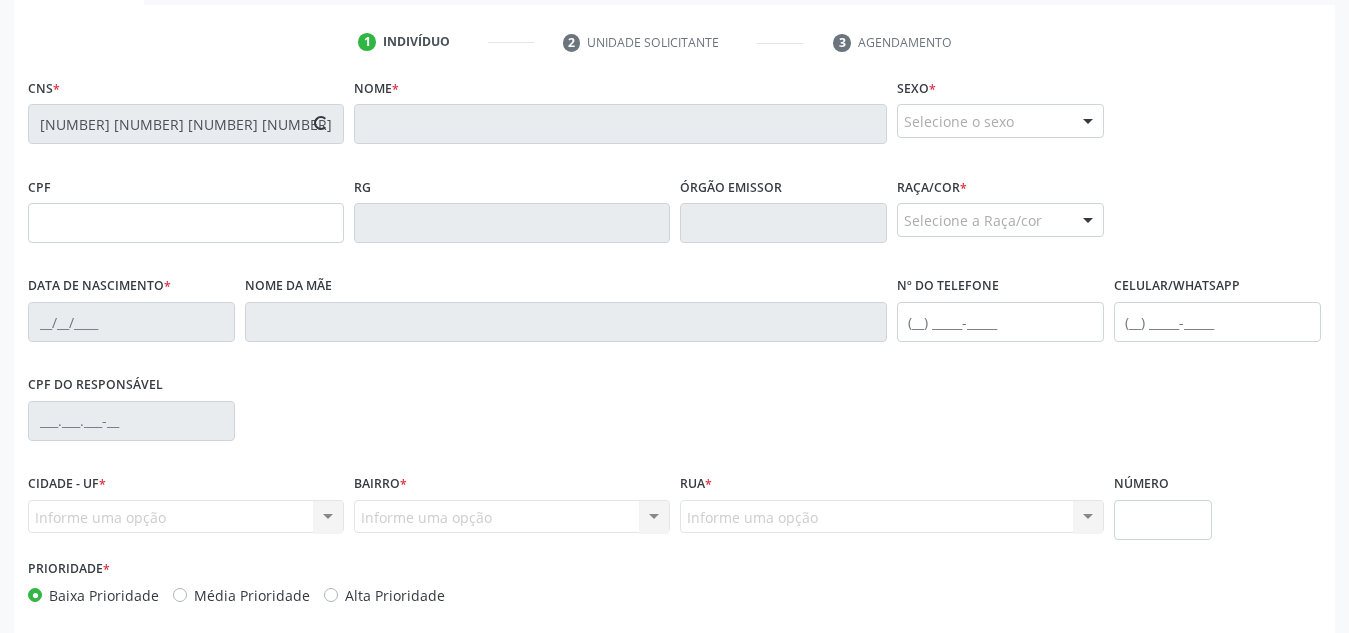 type on "[FIRST] Maria dos Santos Renovato" 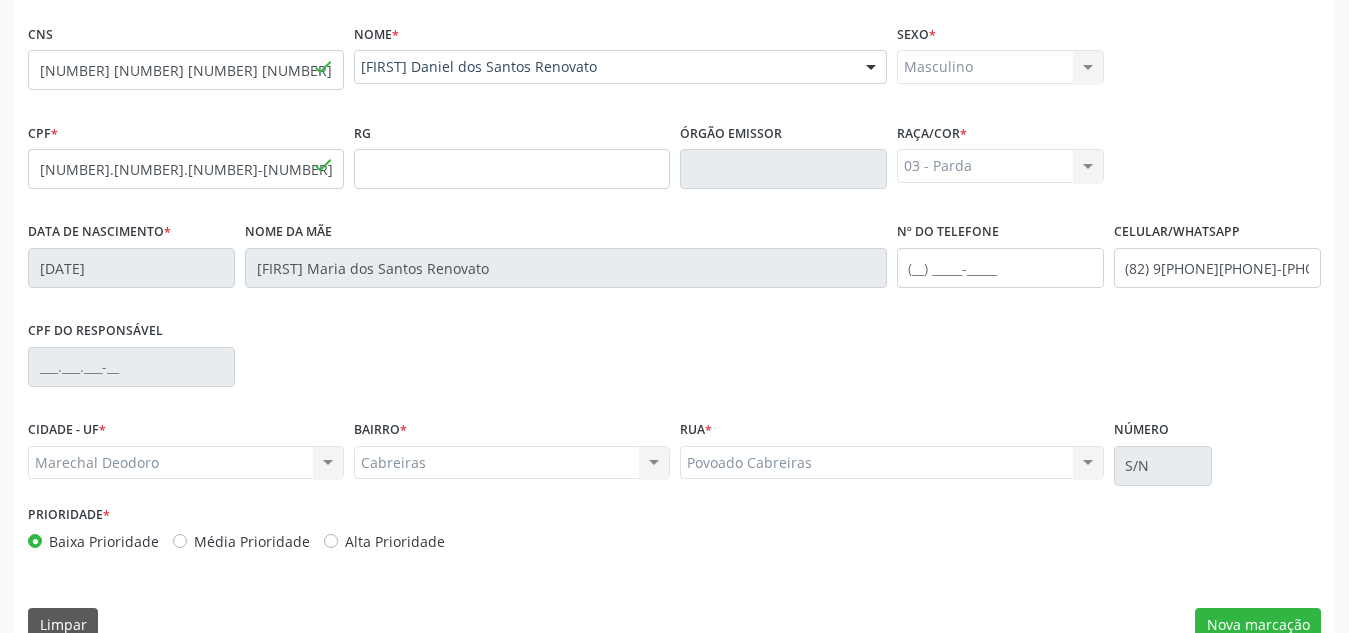 scroll, scrollTop: 479, scrollLeft: 0, axis: vertical 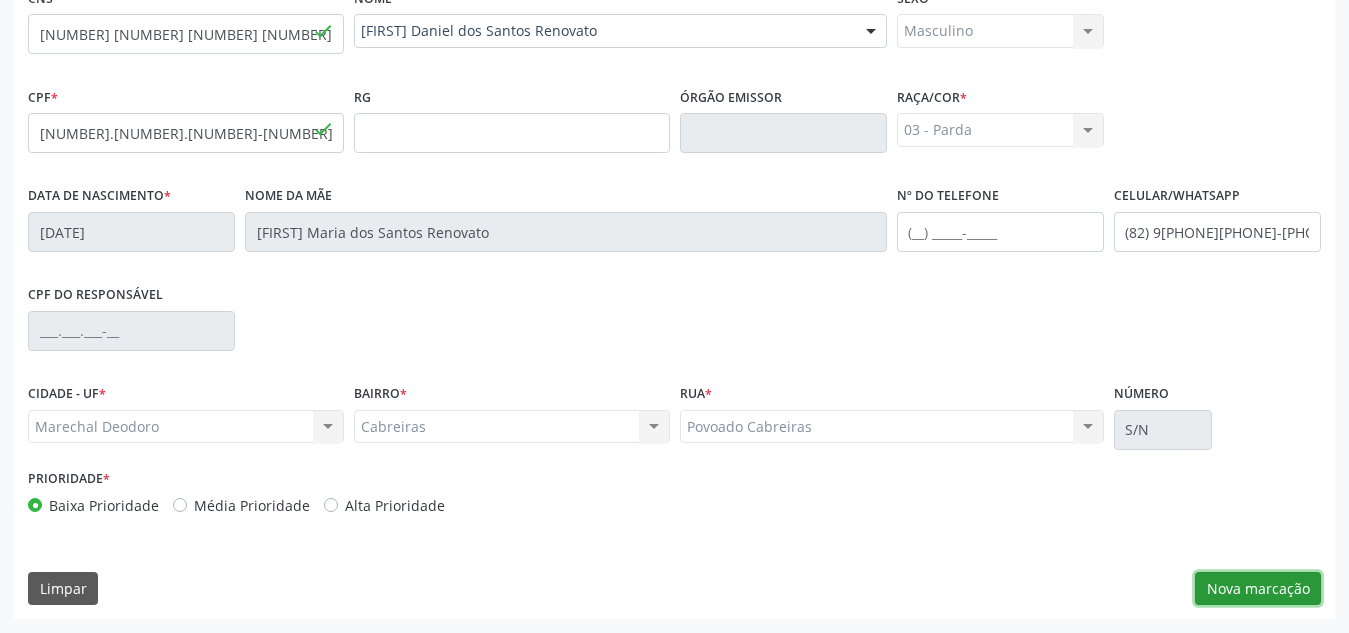 click on "Nova marcação" at bounding box center (1258, 589) 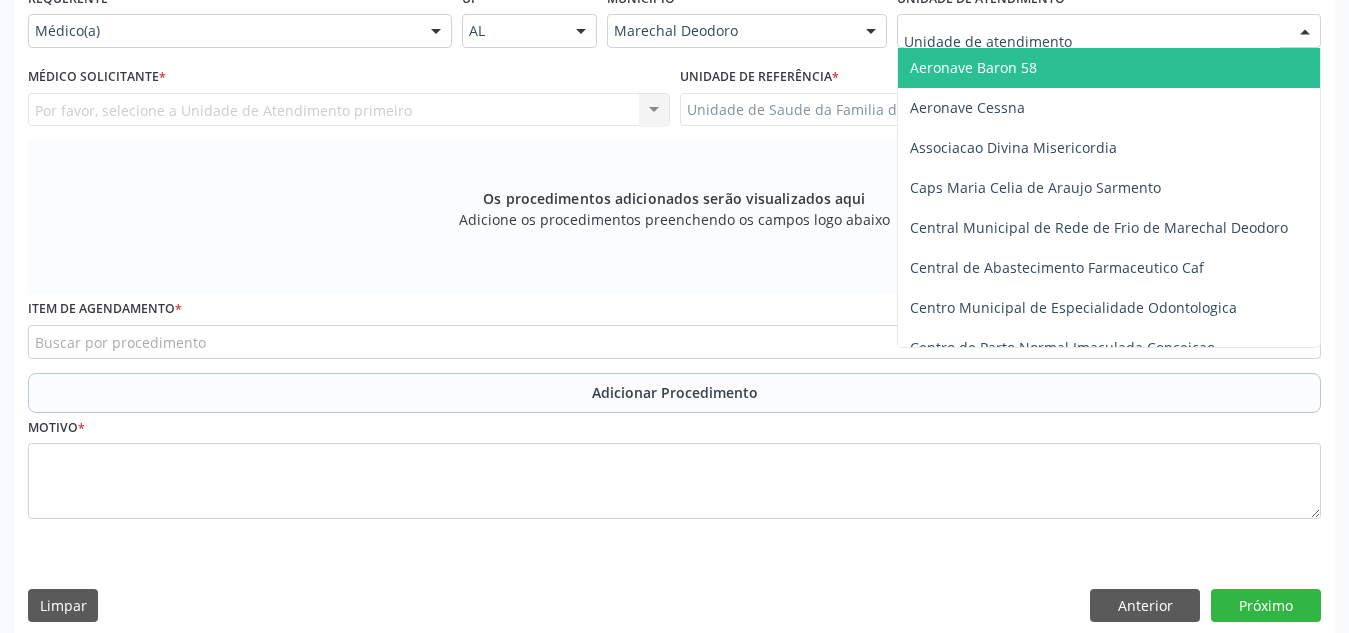 click at bounding box center (1109, 31) 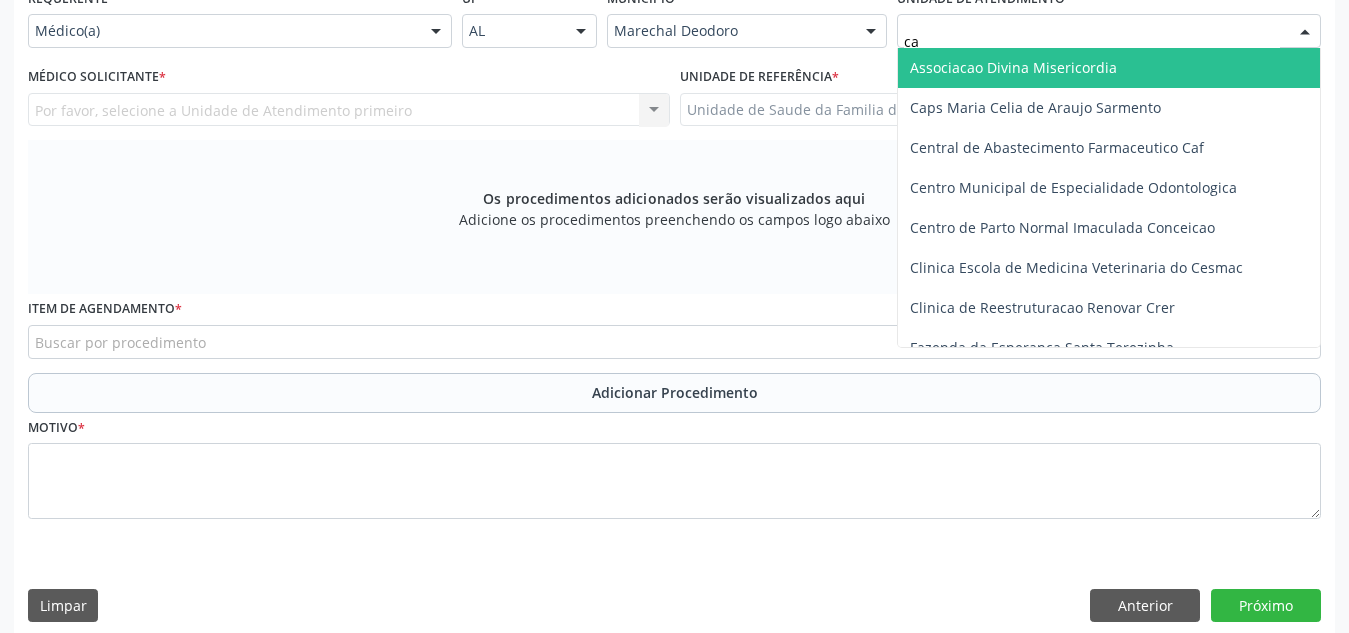 type on "c" 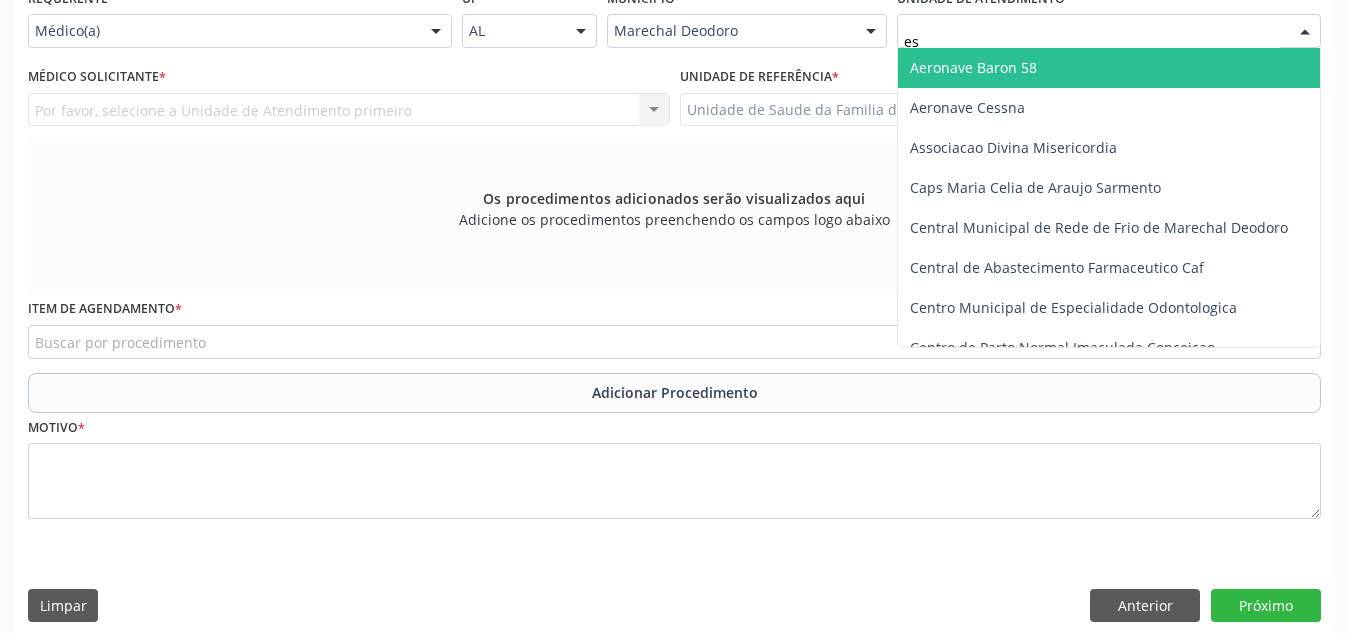 type on "est" 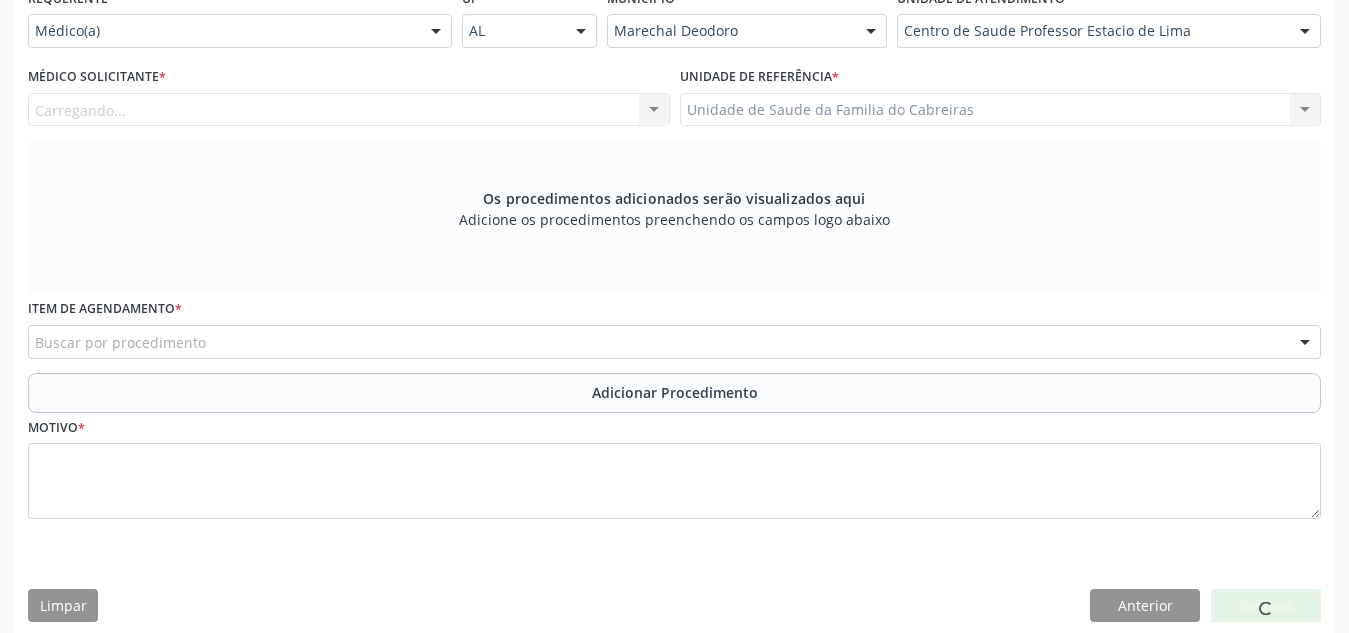 click on "Carregando...
Nenhum resultado encontrado para: "   "
Não há nenhuma opção para ser exibida." at bounding box center [349, 110] 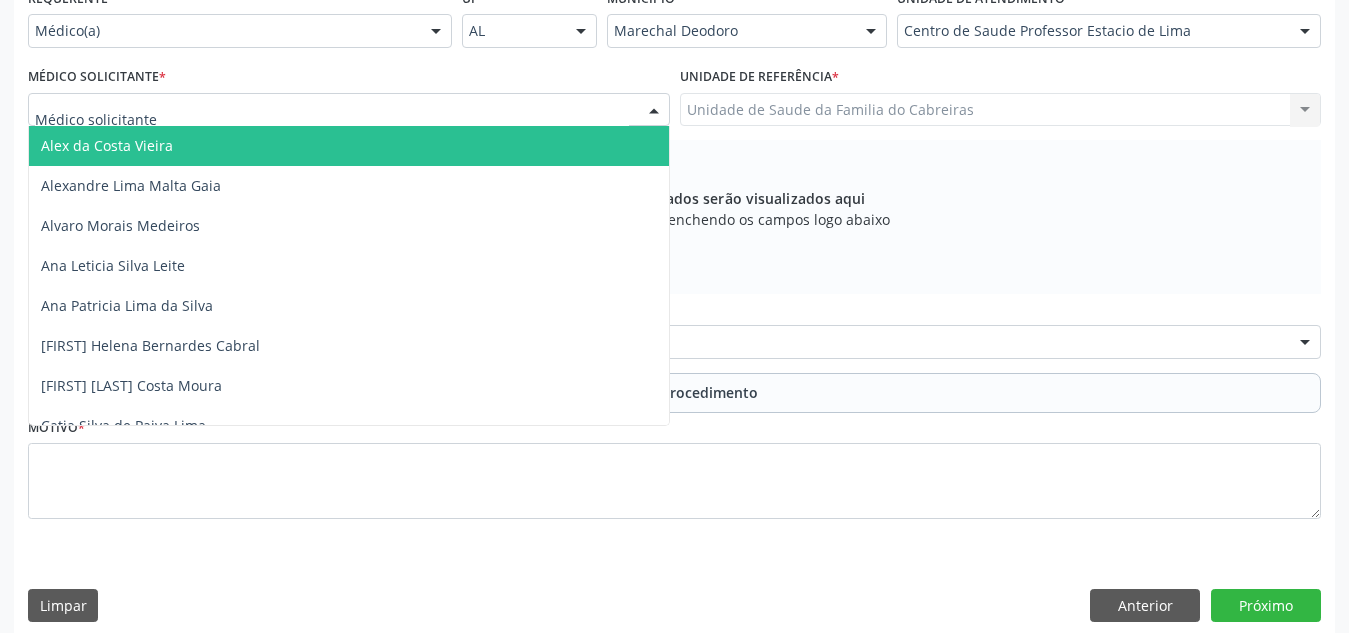 click at bounding box center (349, 110) 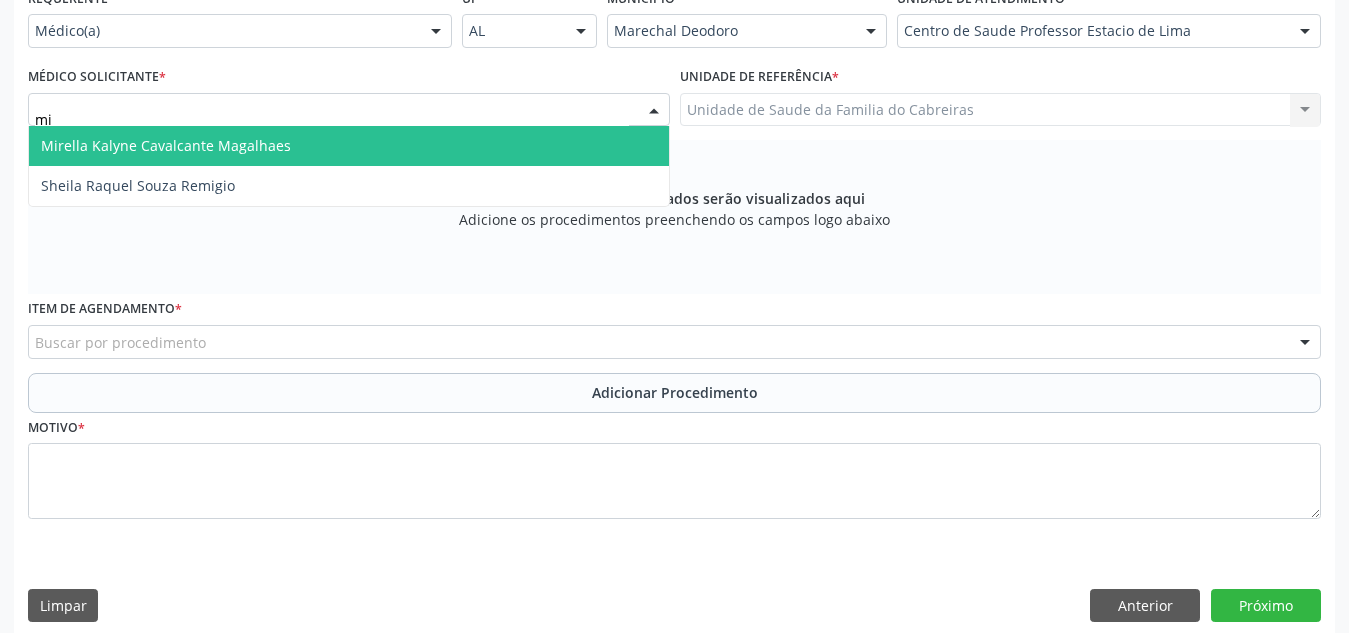 type on "mir" 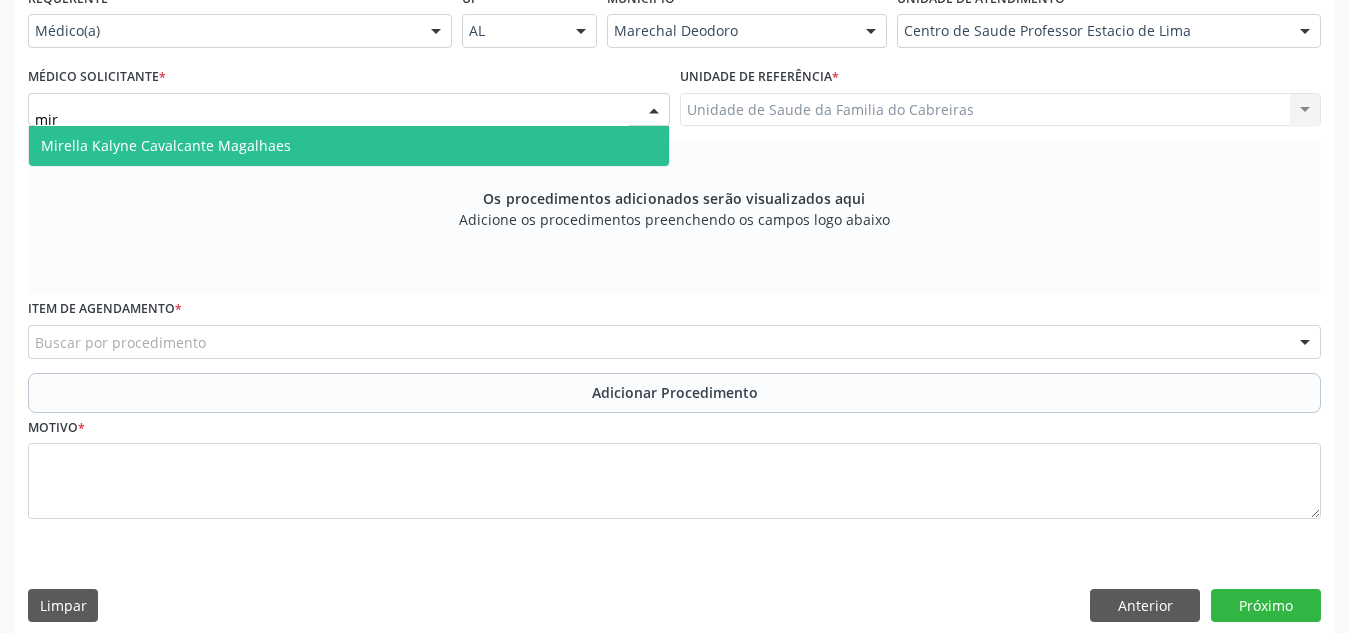 click on "Mirella Kalyne Cavalcante Magalhaes" at bounding box center [349, 146] 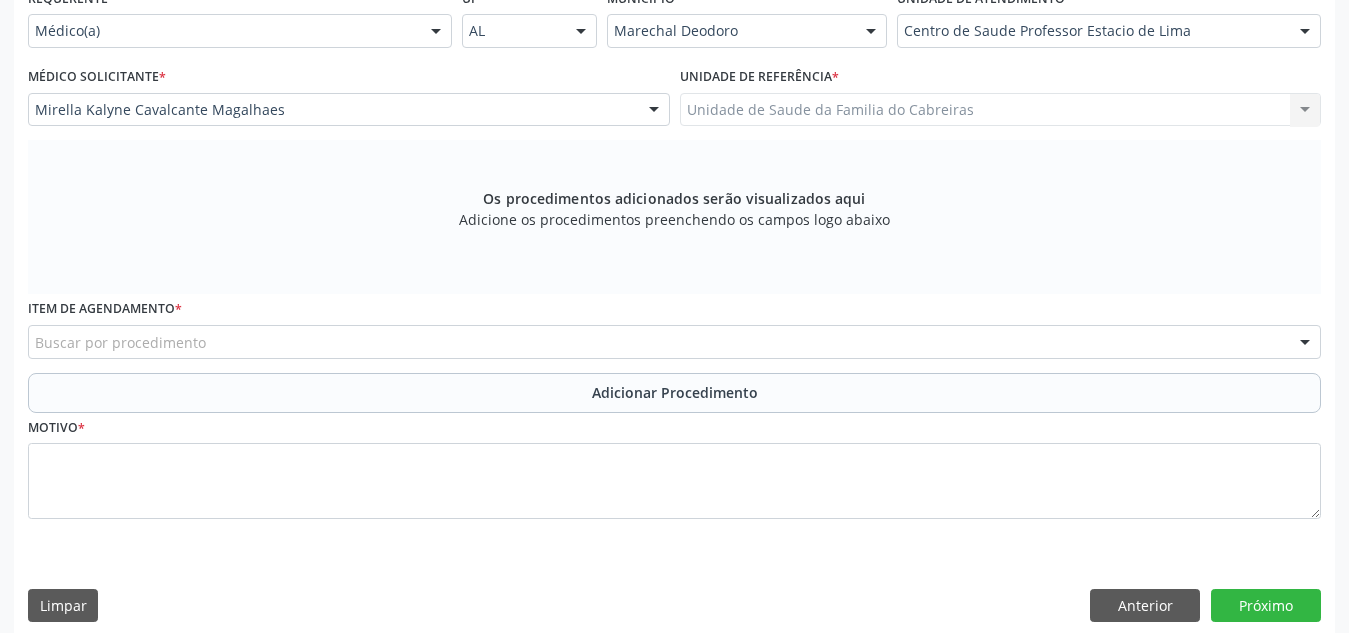 click on "Buscar por procedimento" at bounding box center [674, 342] 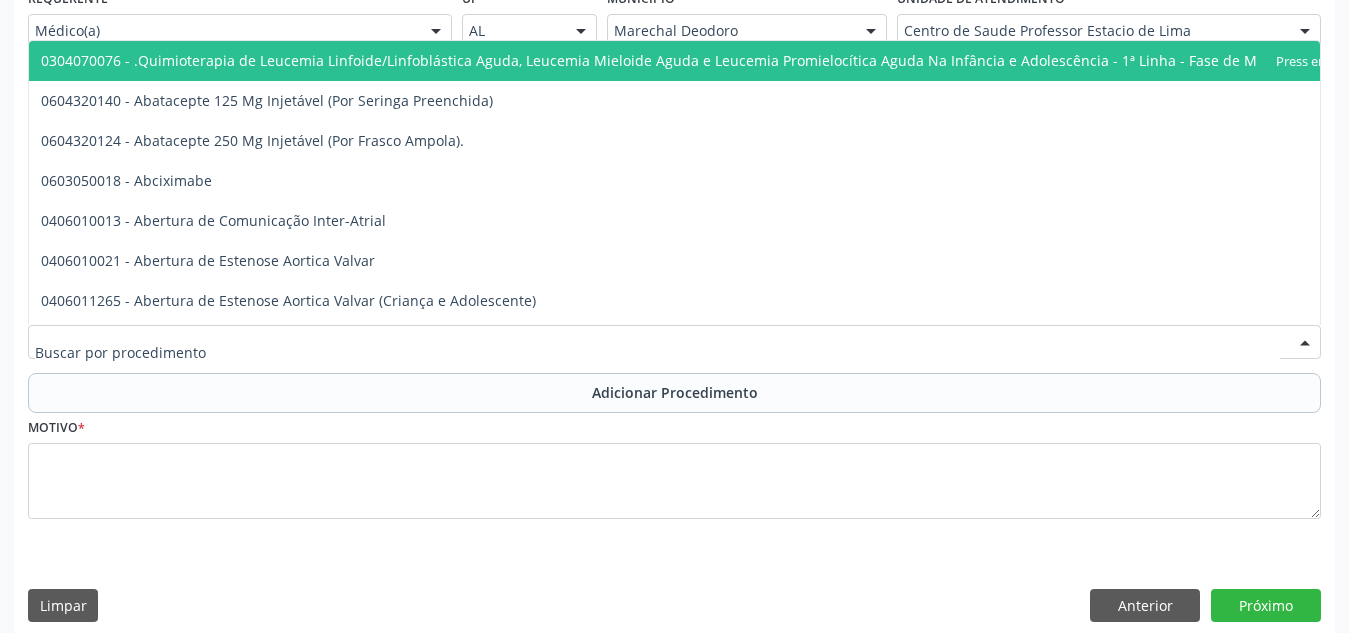 click at bounding box center [674, 342] 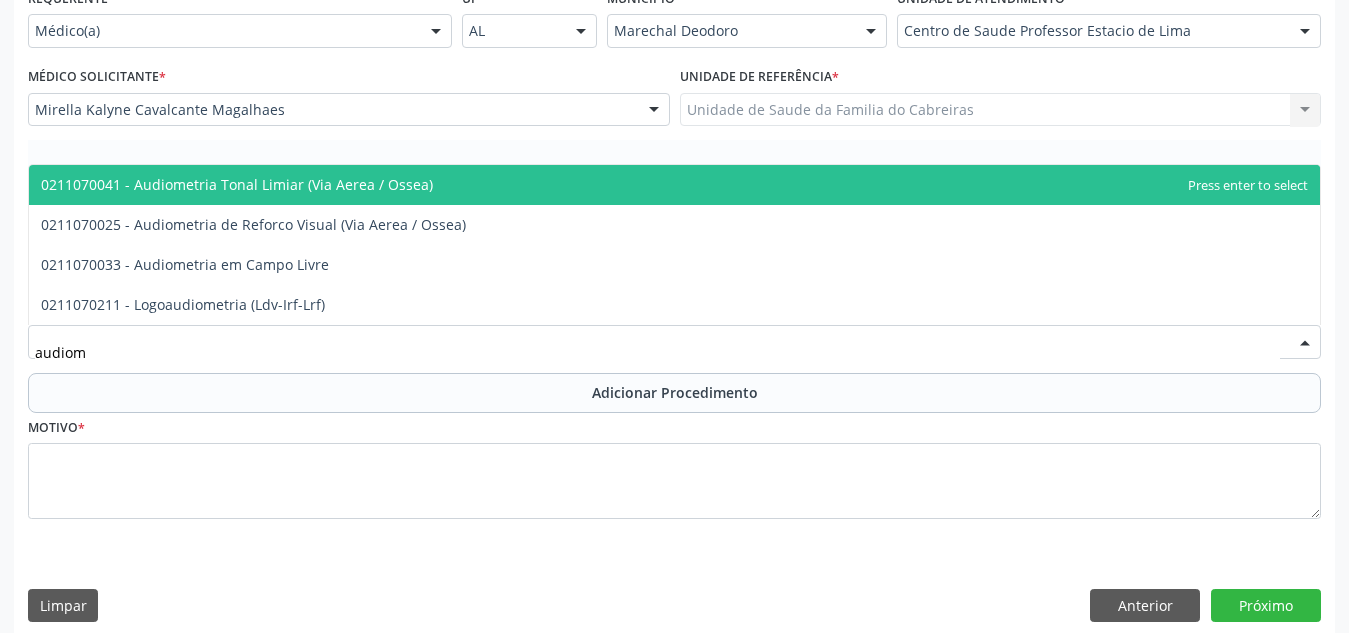type on "audiome" 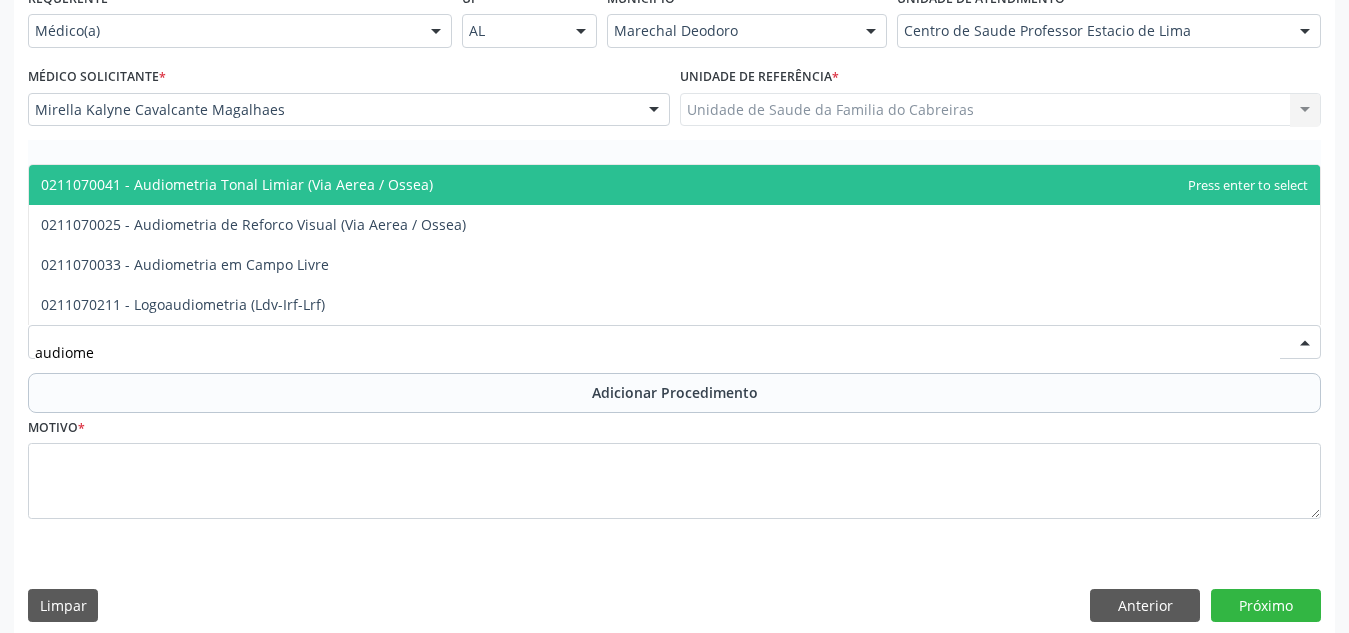 click on "0211070041 - Audiometria Tonal Limiar (Via Aerea / Ossea)" at bounding box center [237, 184] 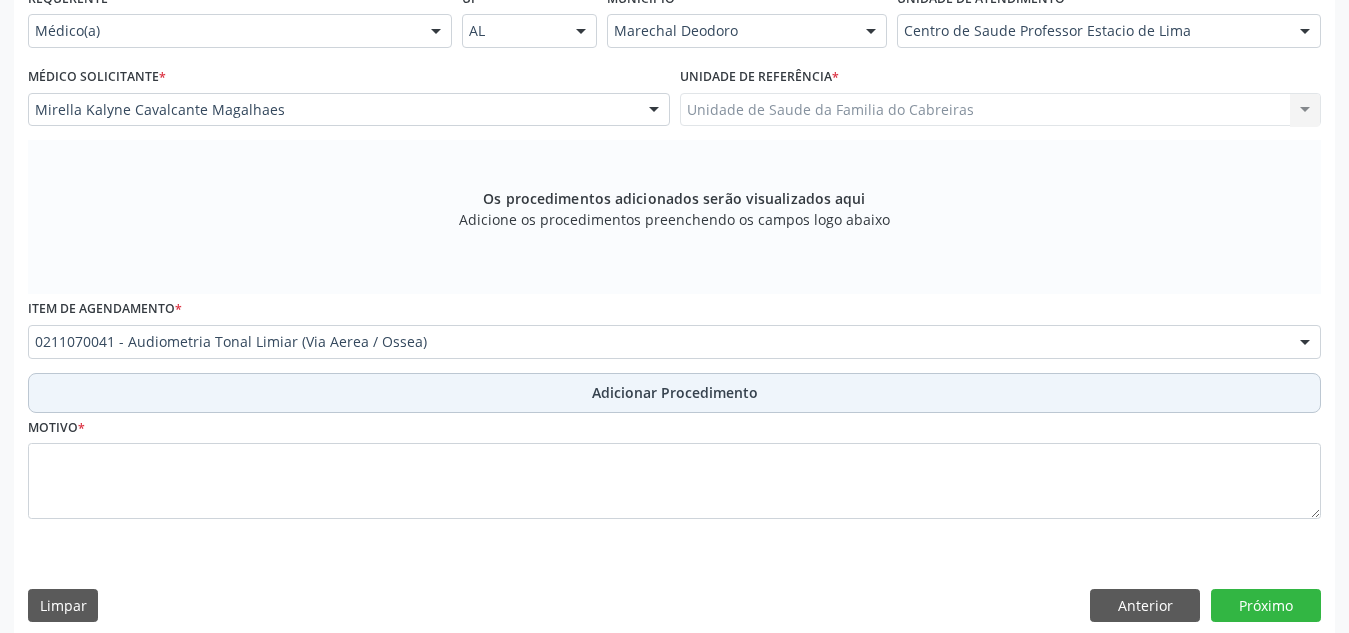 click on "Adicionar Procedimento" at bounding box center [674, 393] 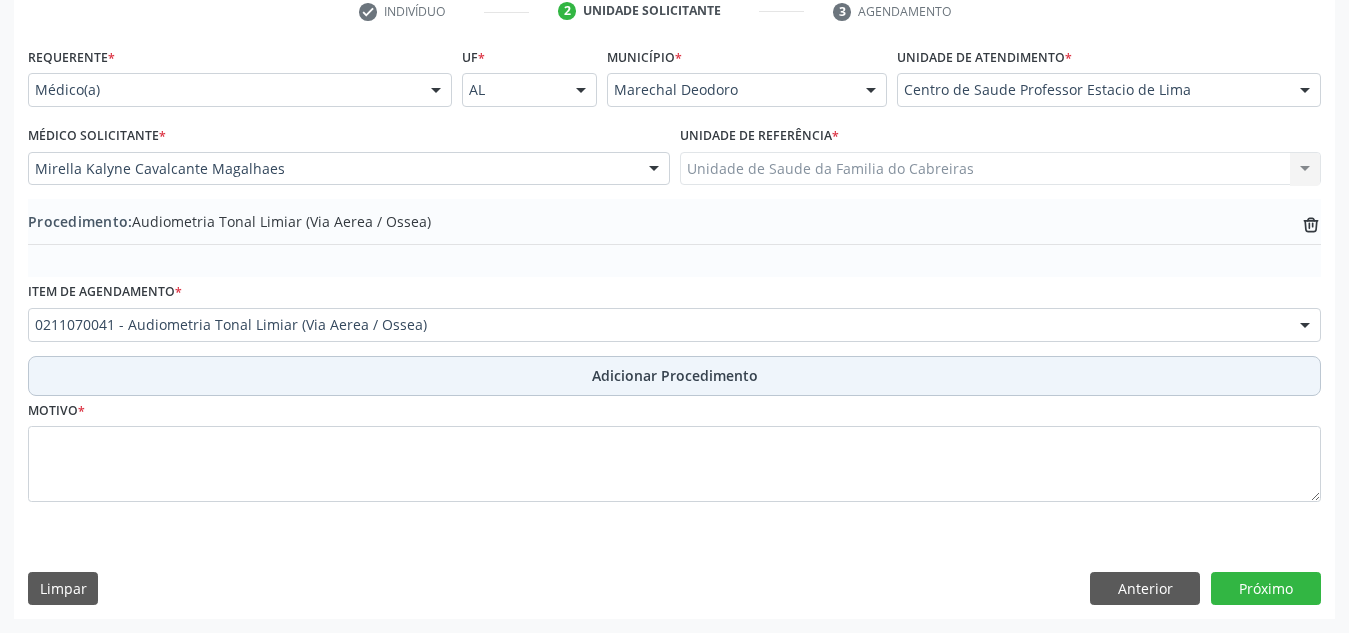 scroll, scrollTop: 420, scrollLeft: 0, axis: vertical 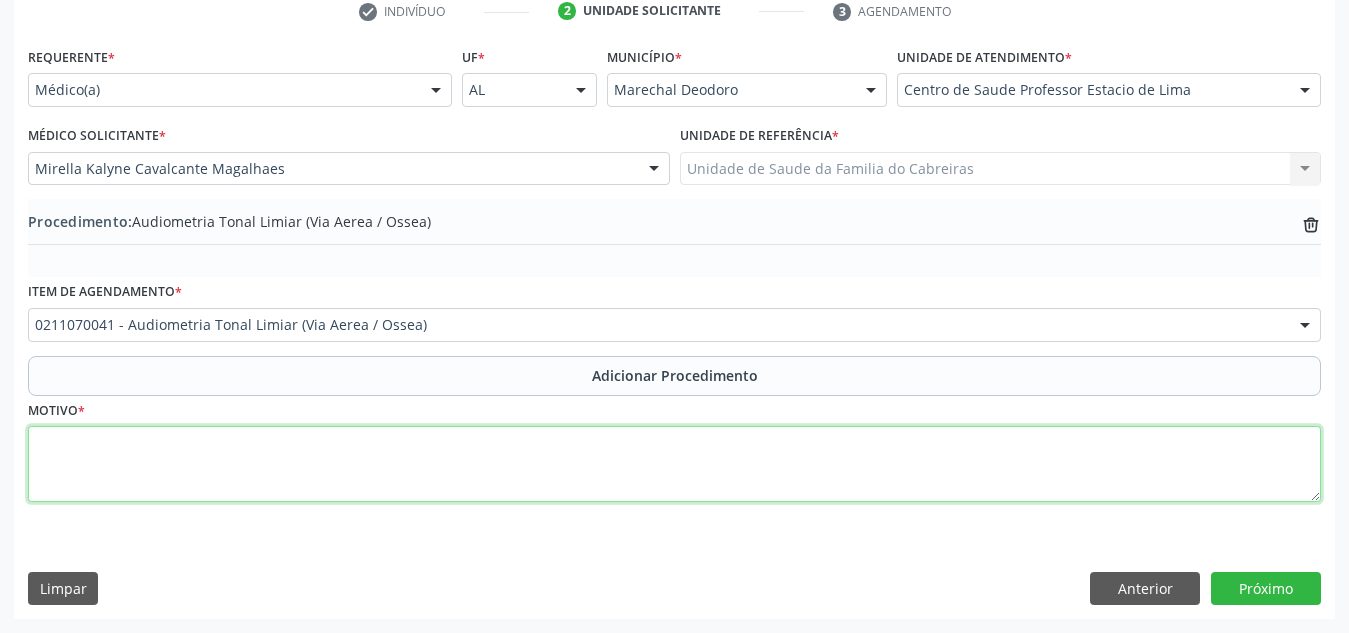 click at bounding box center (674, 464) 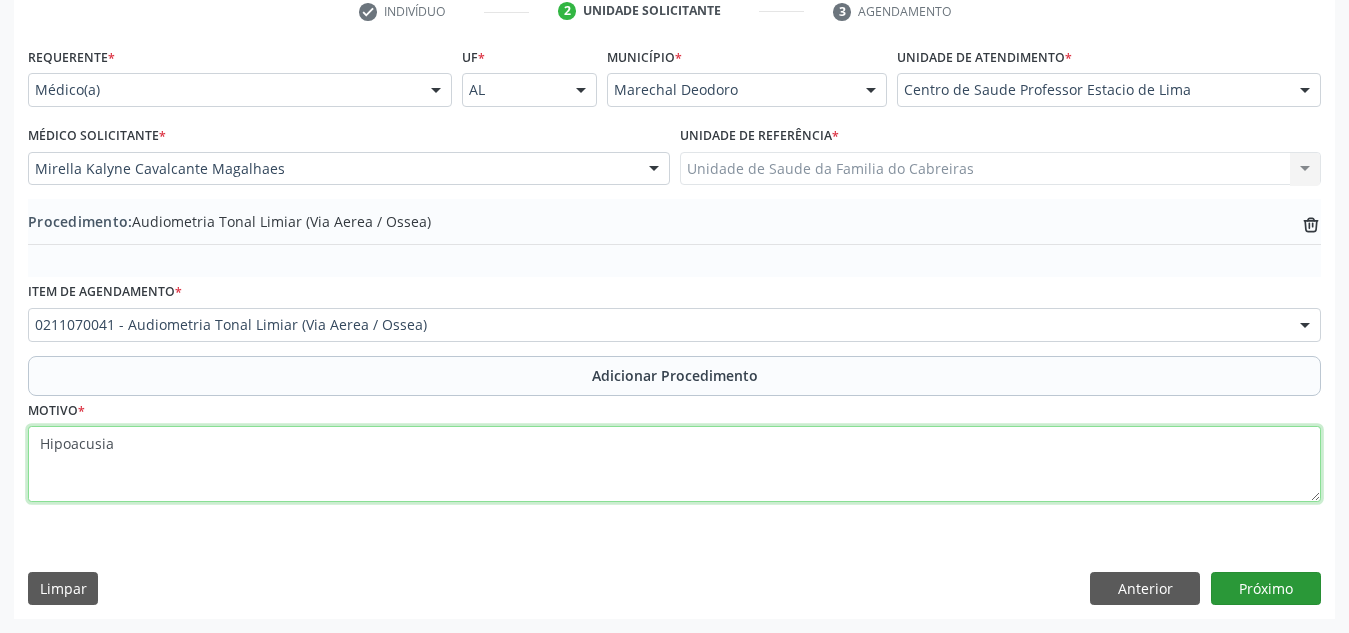 type on "Hipoacusia" 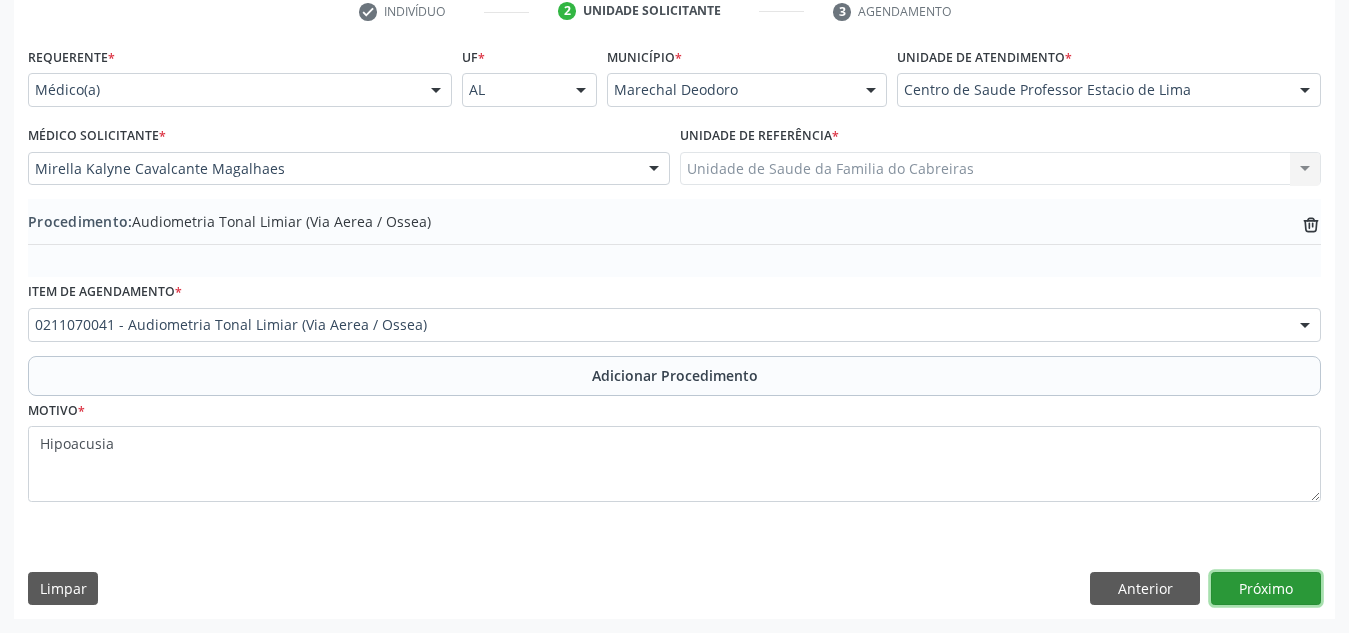 click on "Próximo" at bounding box center (1266, 589) 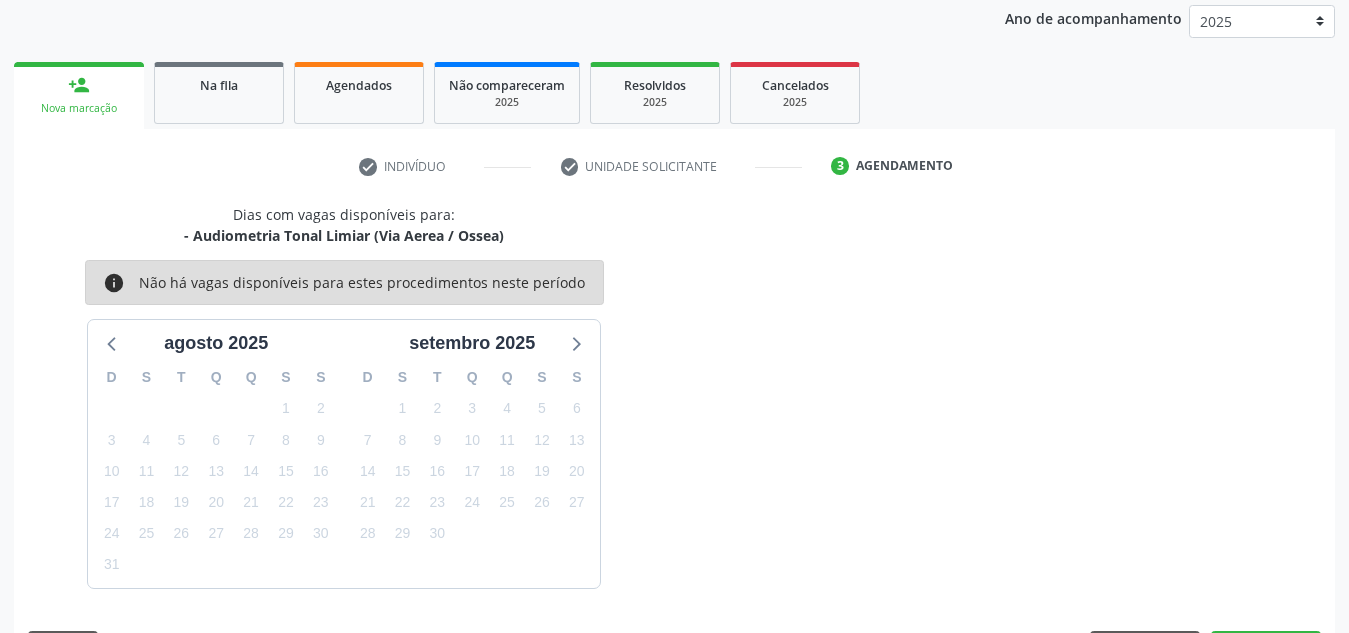 scroll, scrollTop: 324, scrollLeft: 0, axis: vertical 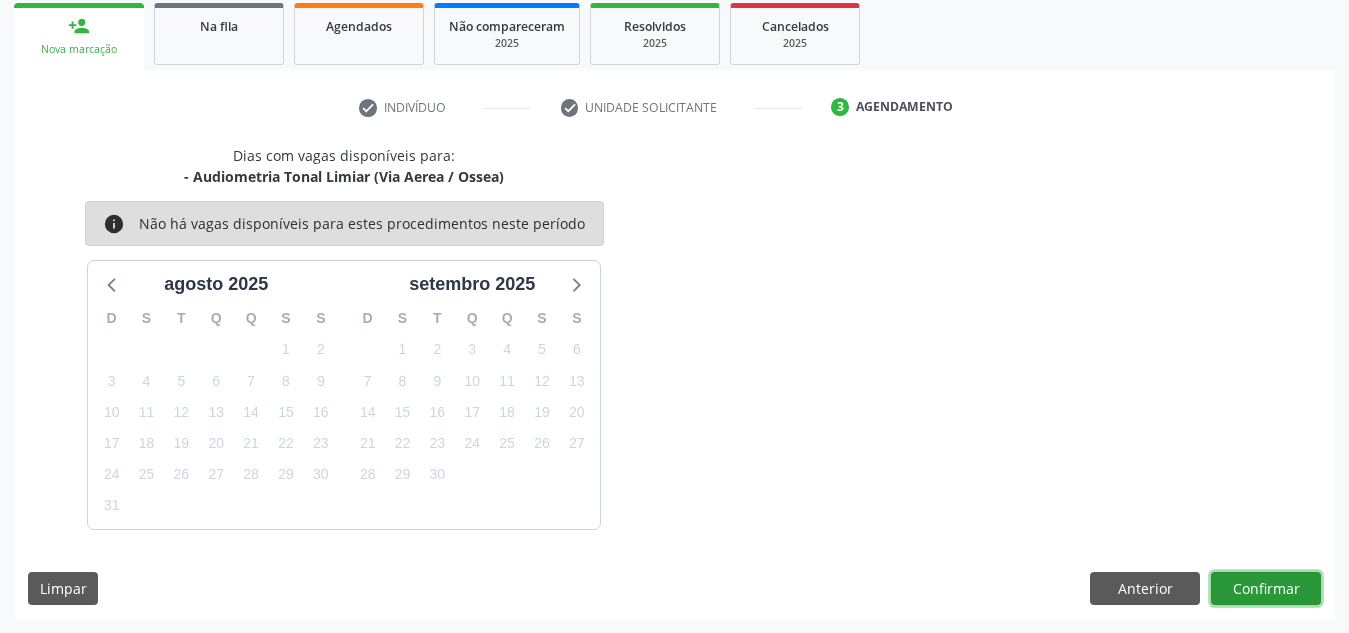 click on "Confirmar" at bounding box center [1266, 589] 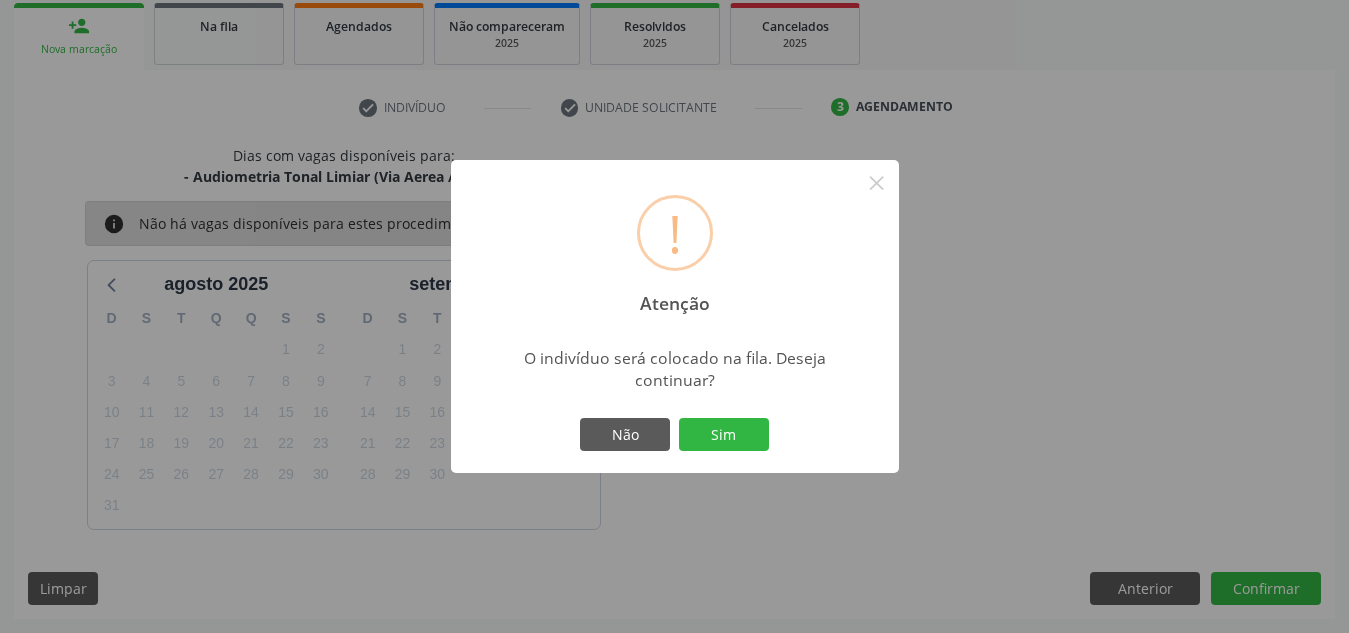 type 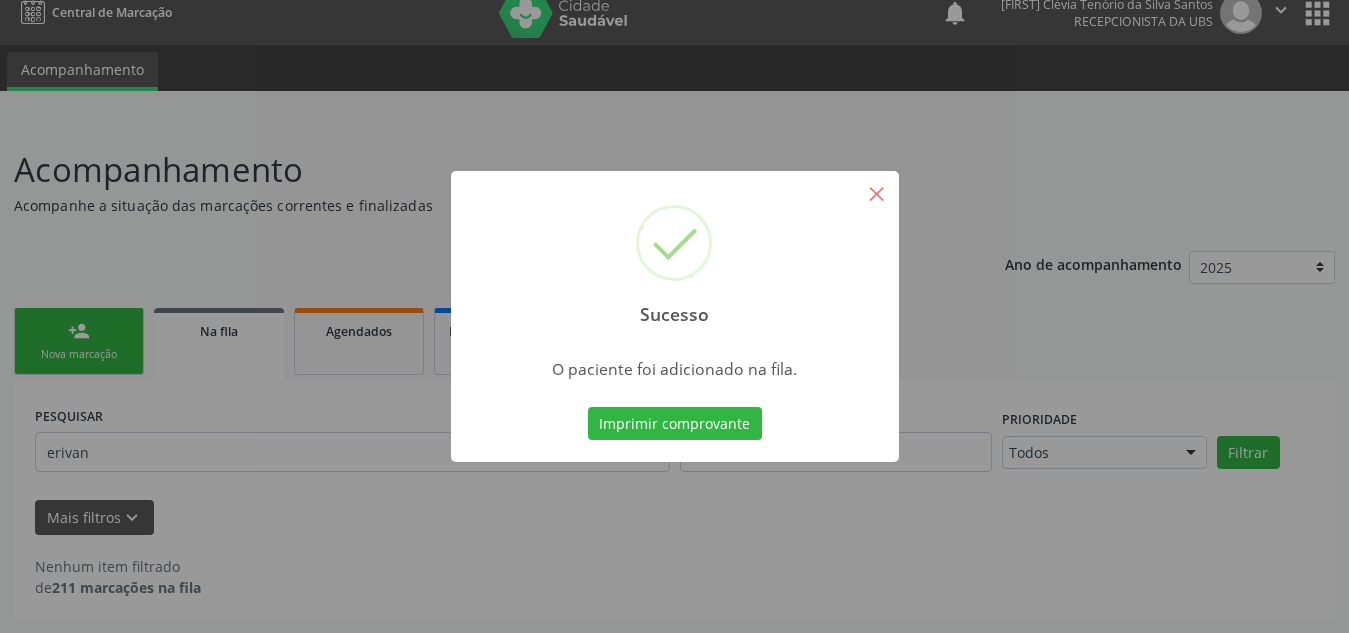 scroll, scrollTop: 19, scrollLeft: 0, axis: vertical 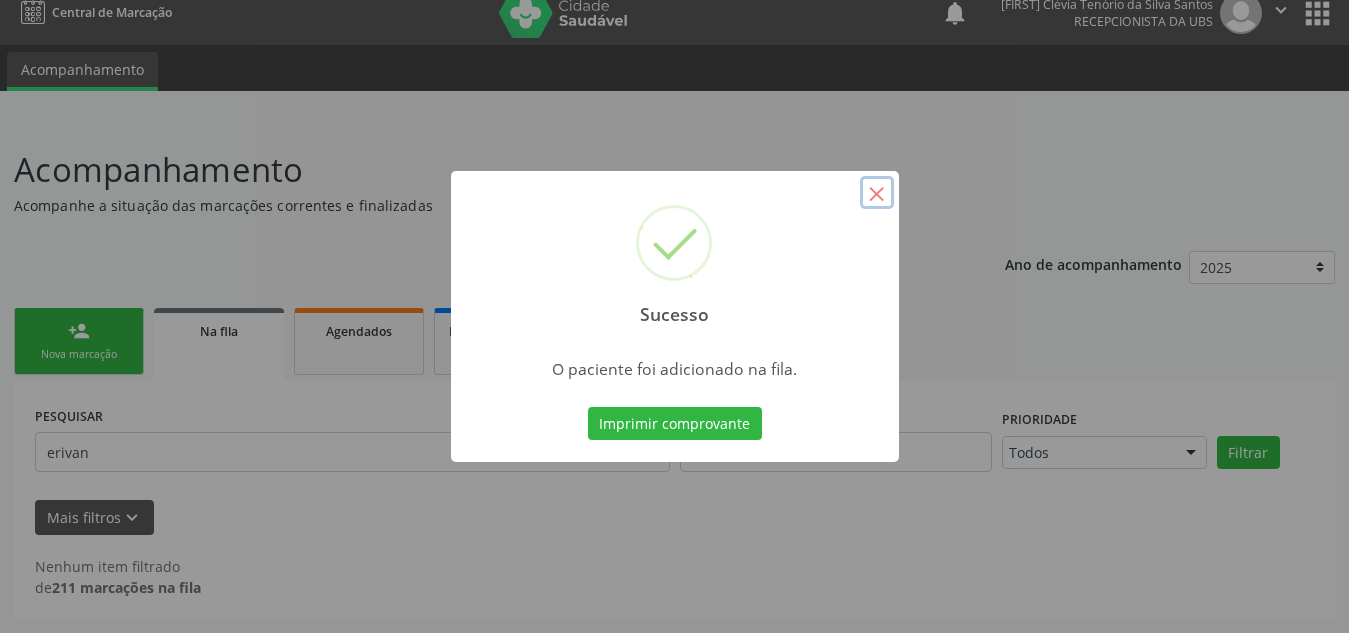 click on "×" at bounding box center [877, 193] 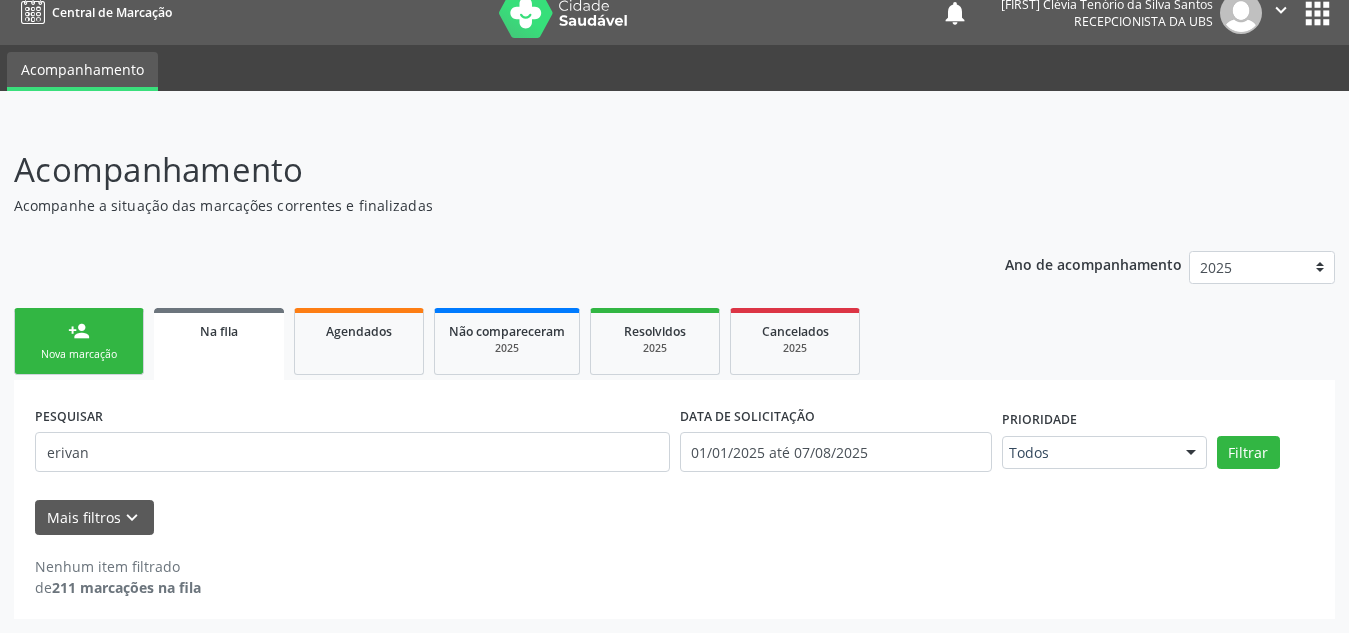 click on "person_add
Nova marcação" at bounding box center [79, 341] 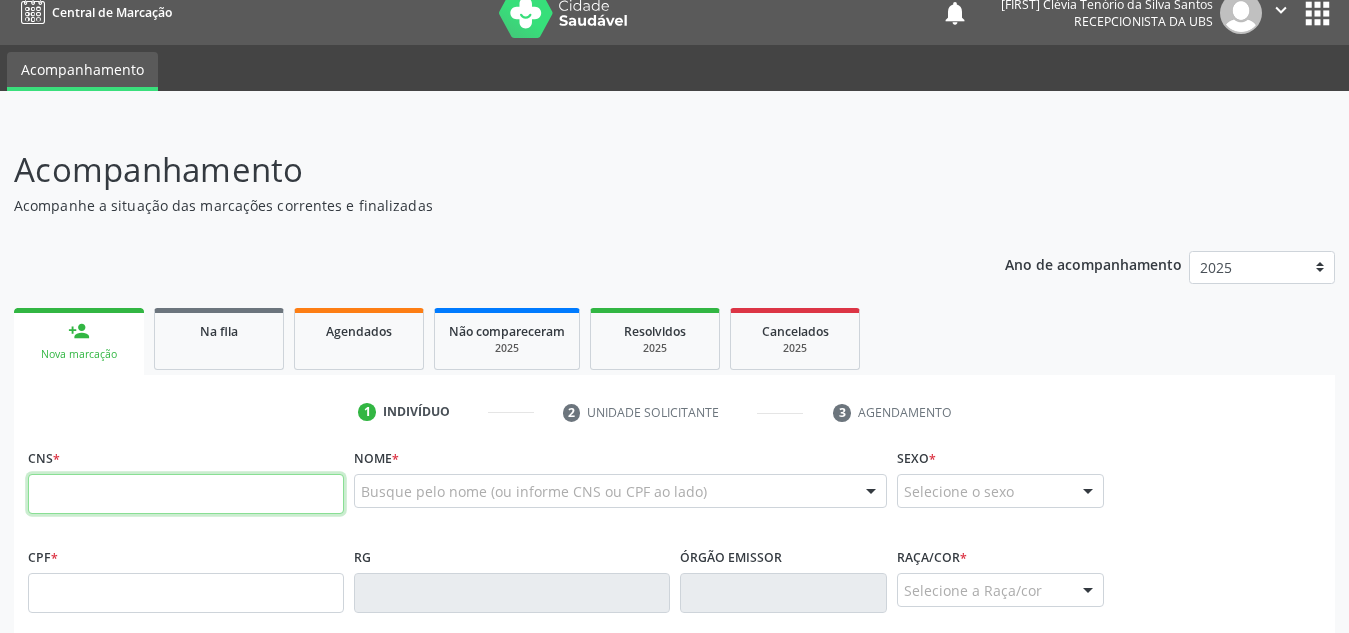 click at bounding box center [186, 494] 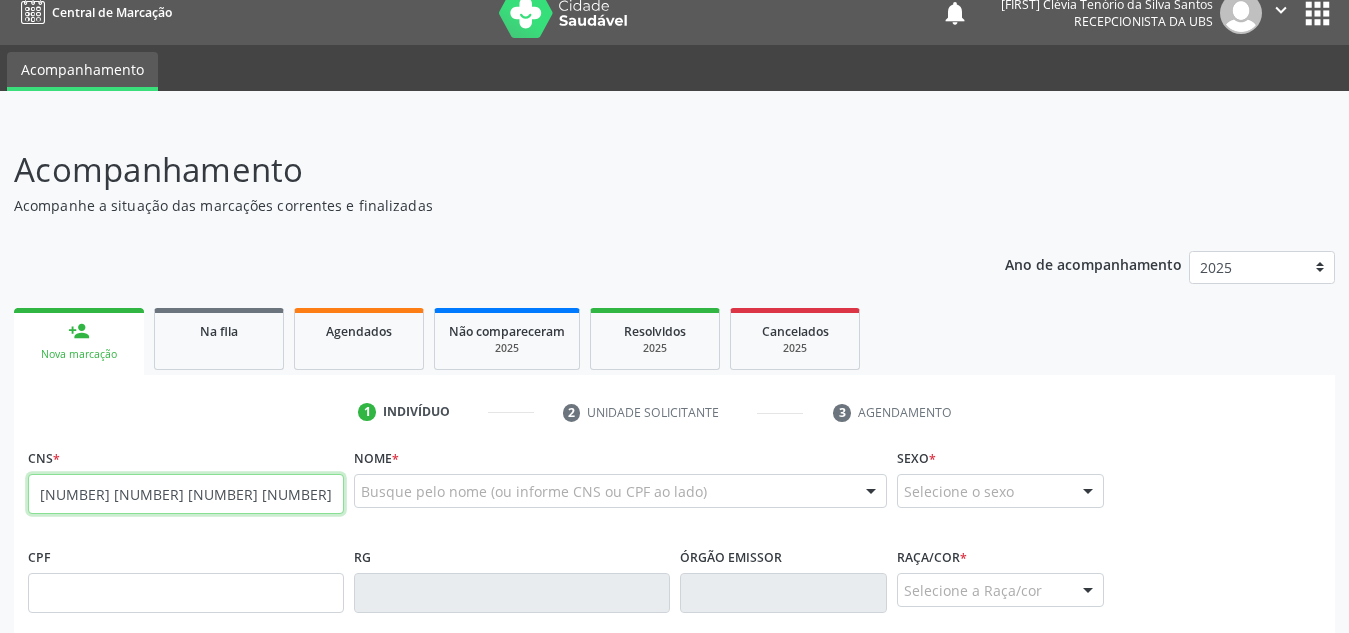 type on "[NUMBER] [NUMBER] [NUMBER] [NUMBER]" 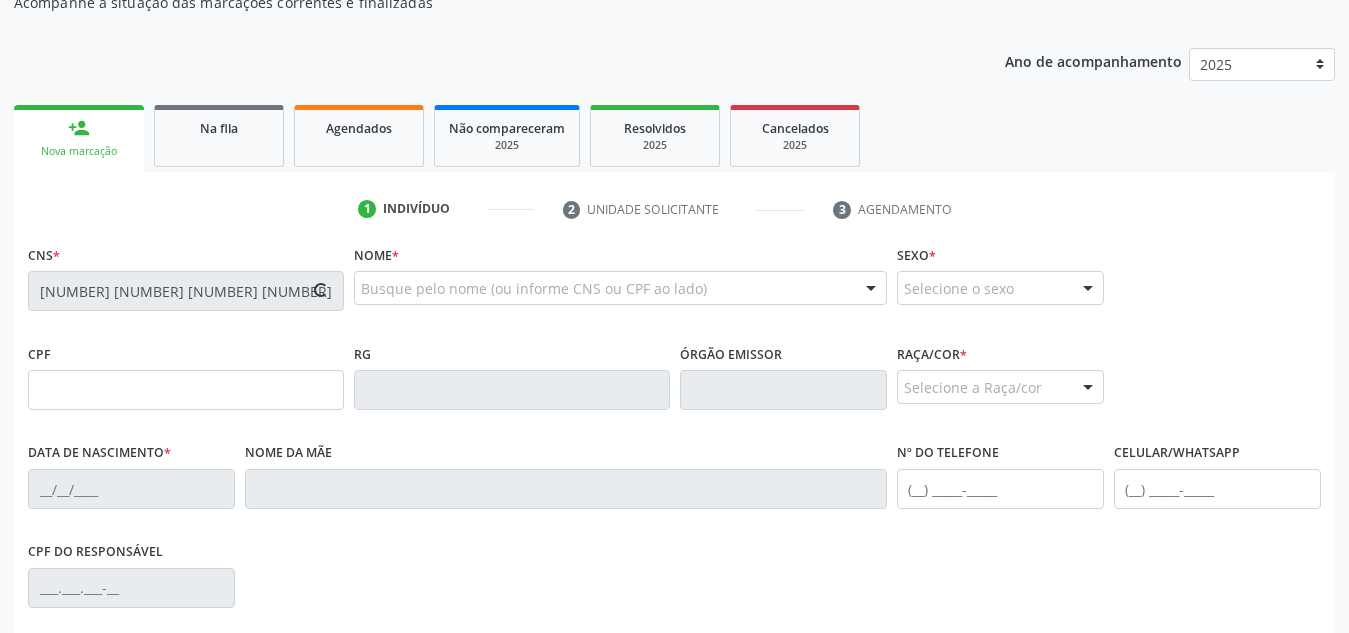 type on "[NUMBER].[NUMBER].[NUMBER]-[NUMBER]" 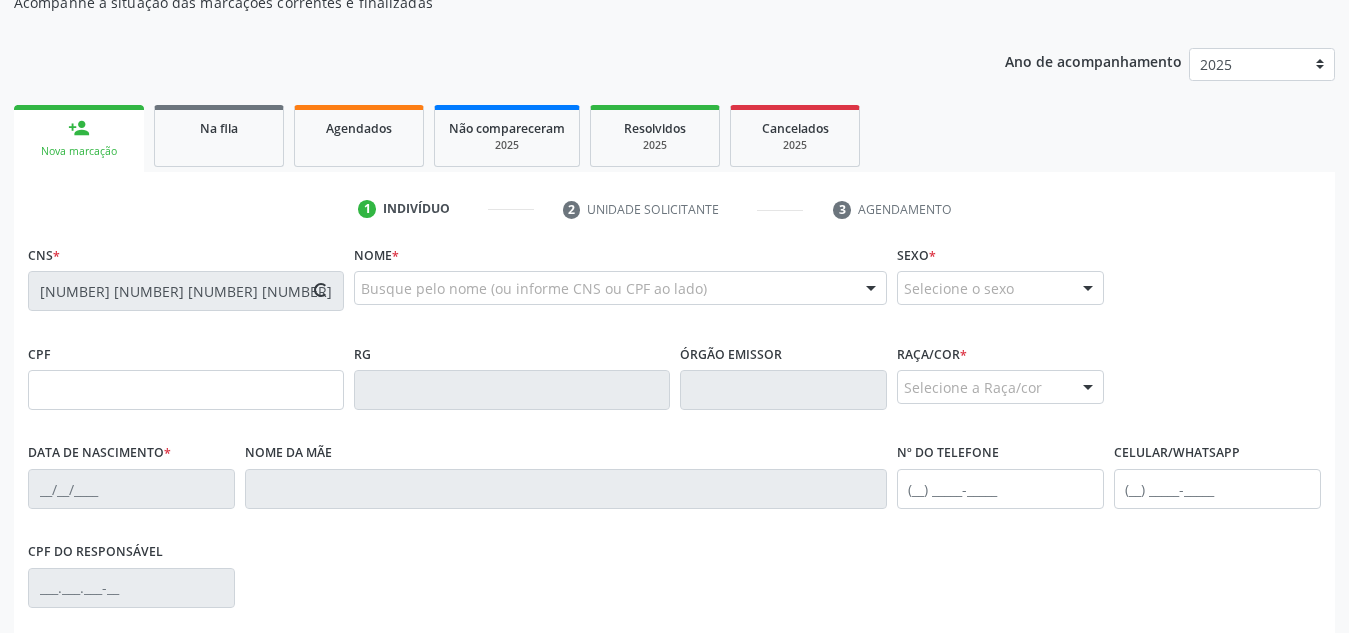 type on "[DATE]" 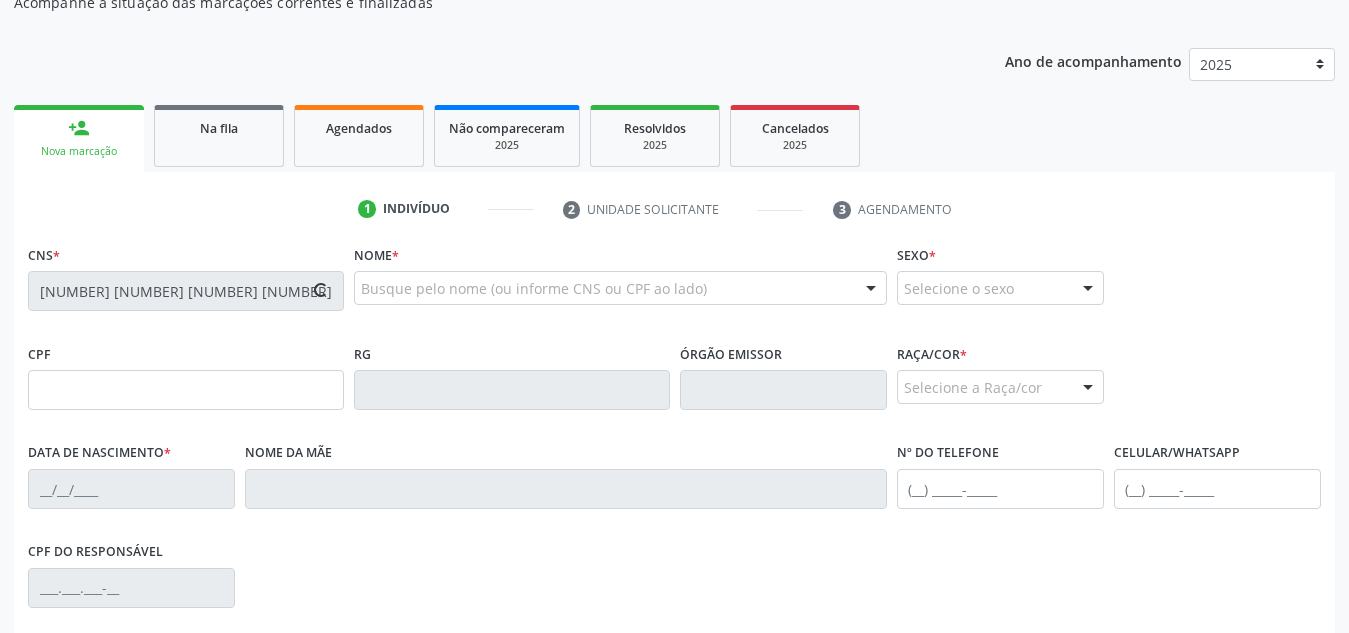 type on "[FIRST] Maria dos Santos Renovato" 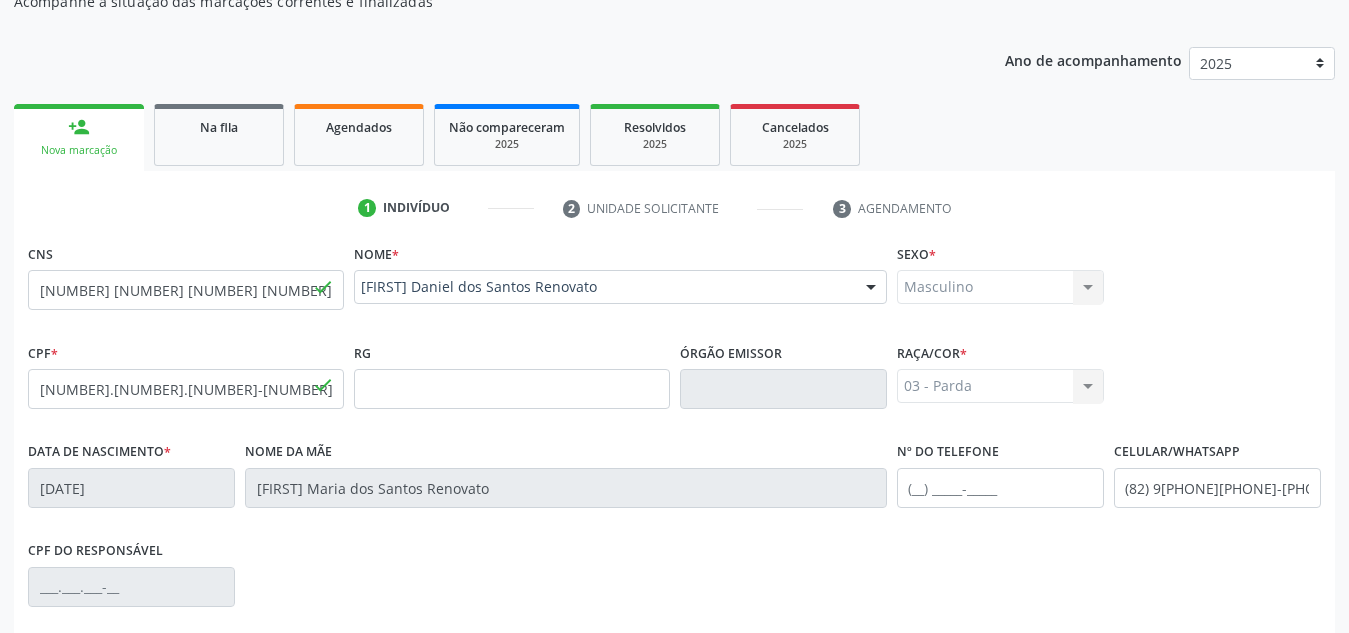 scroll, scrollTop: 463, scrollLeft: 0, axis: vertical 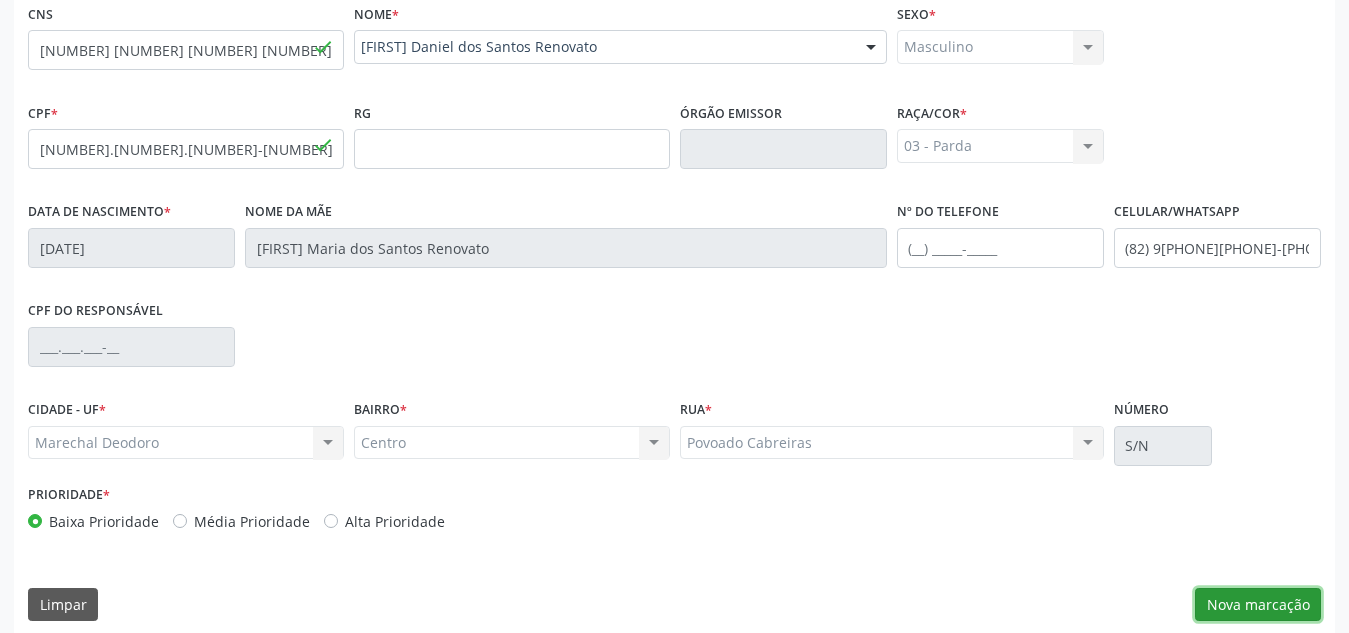 click on "Nova marcação" at bounding box center [1258, 605] 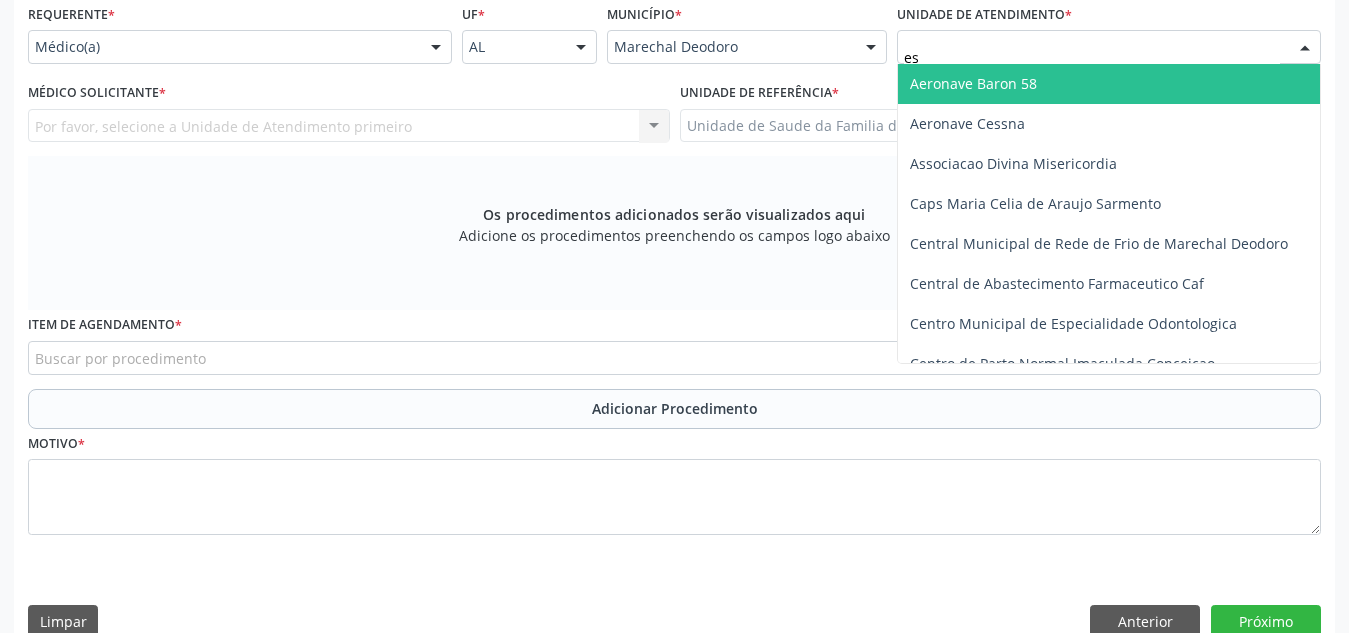 type on "est" 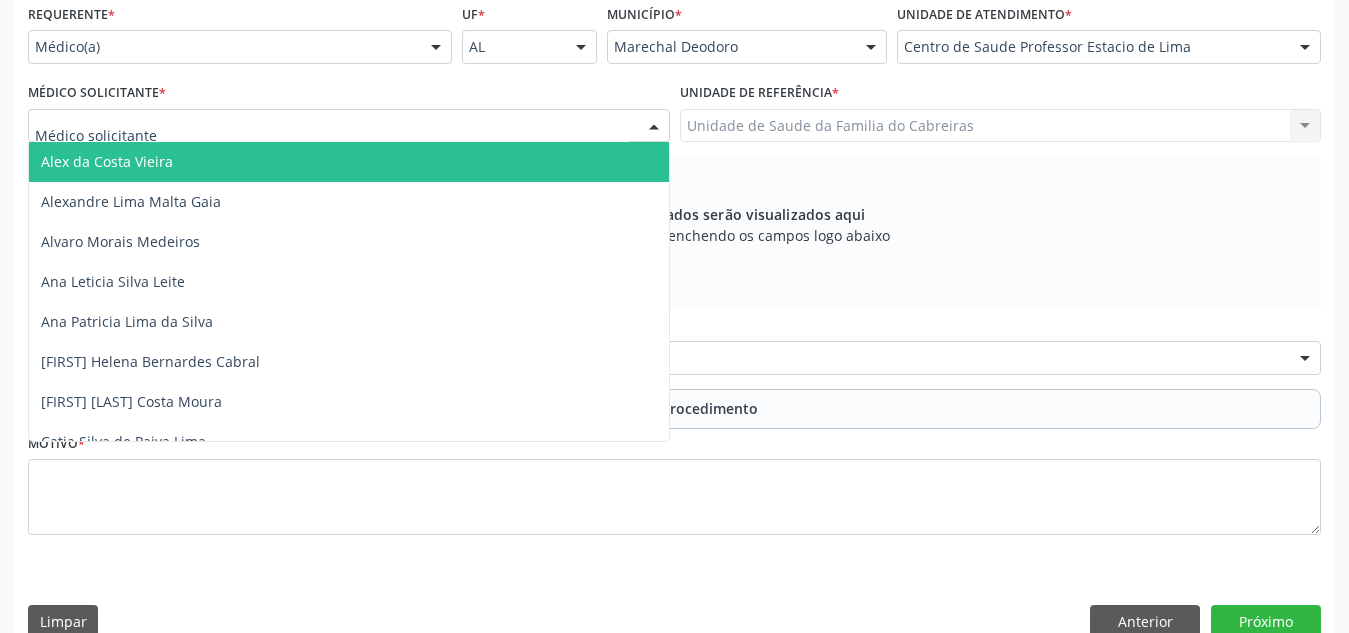 click at bounding box center [349, 126] 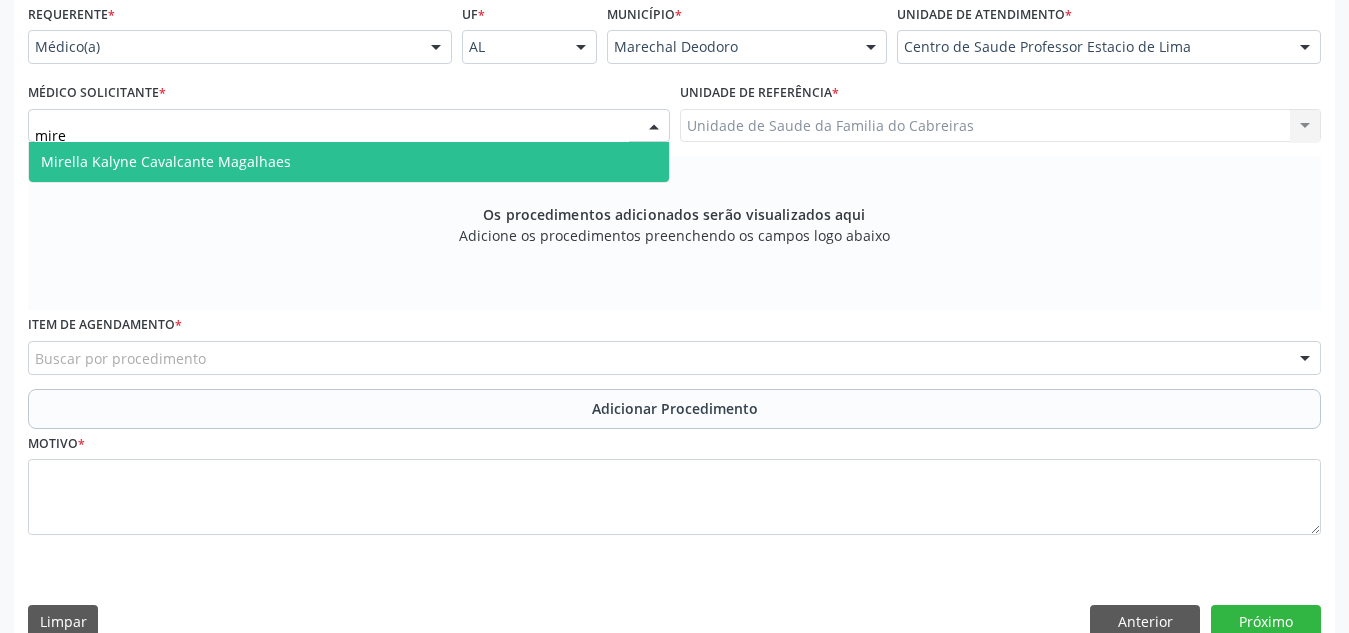 type on "mirel" 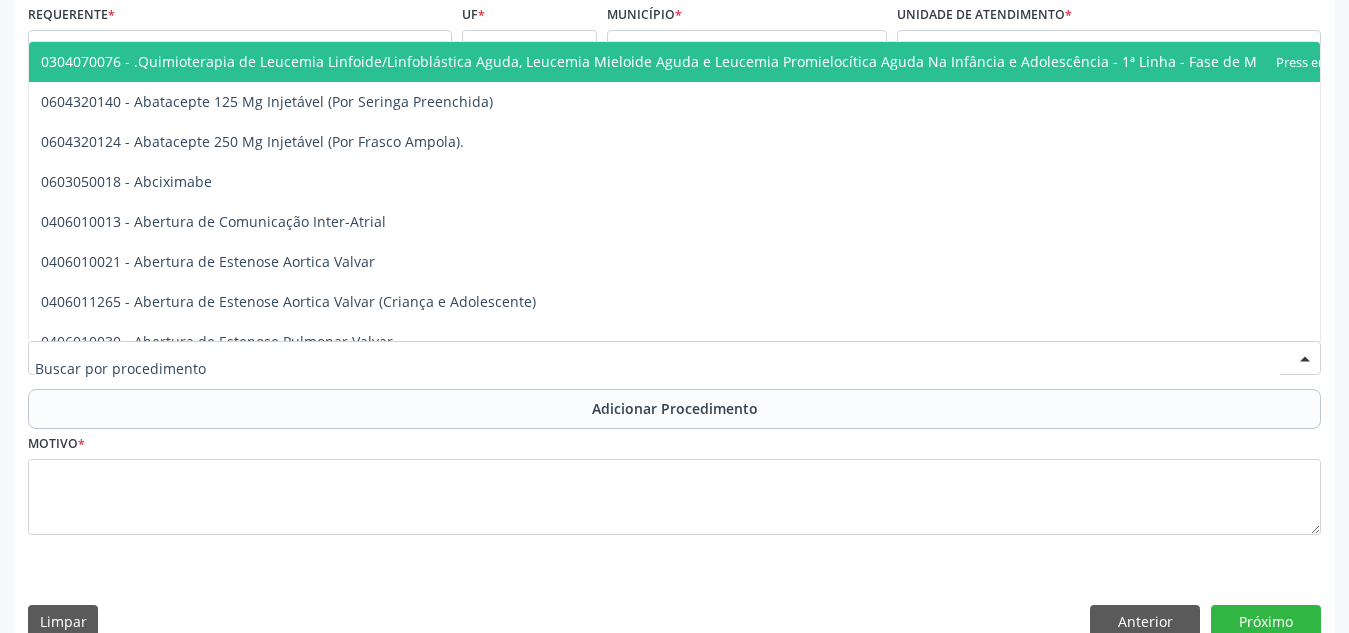 click at bounding box center (674, 358) 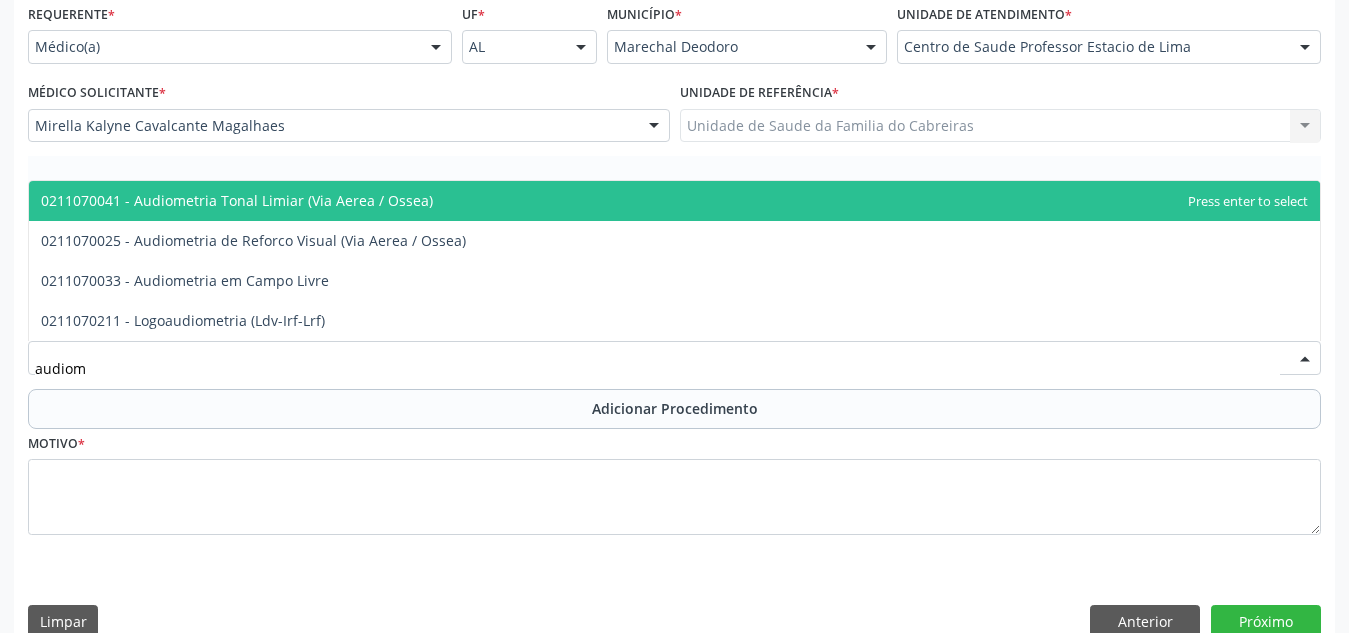 type on "audiome" 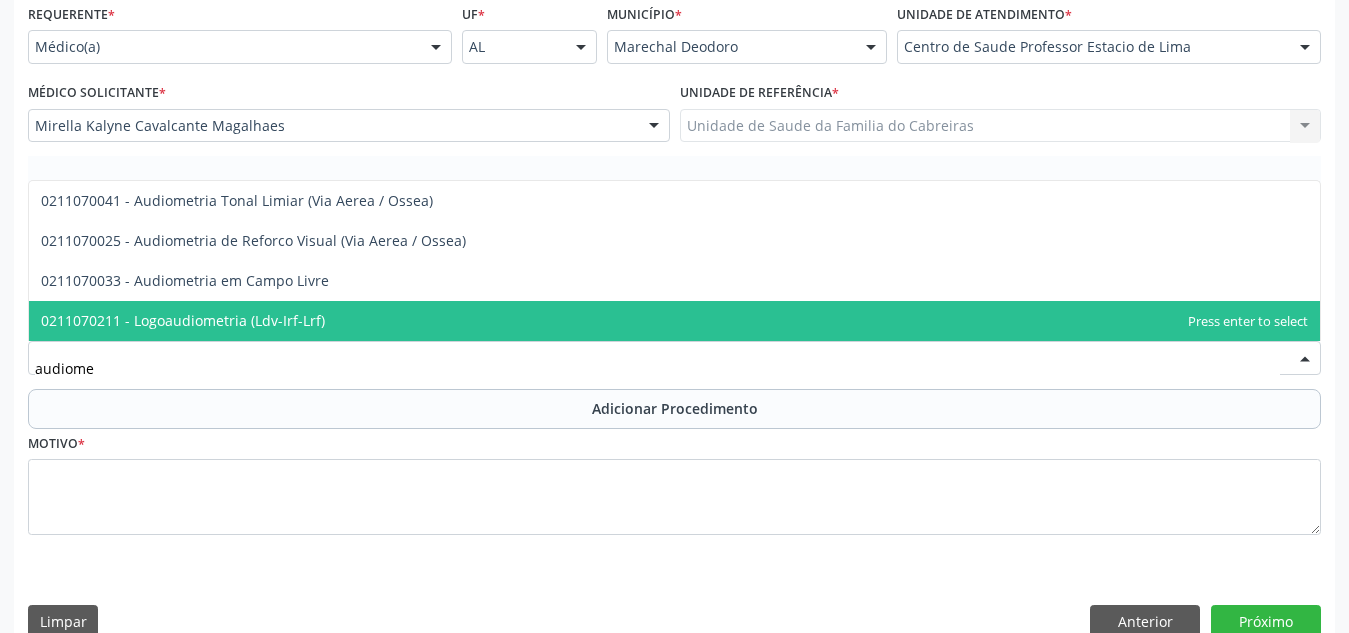 click on "0211070211 - Logoaudiometria (Ldv-Irf-Lrf)" at bounding box center (674, 321) 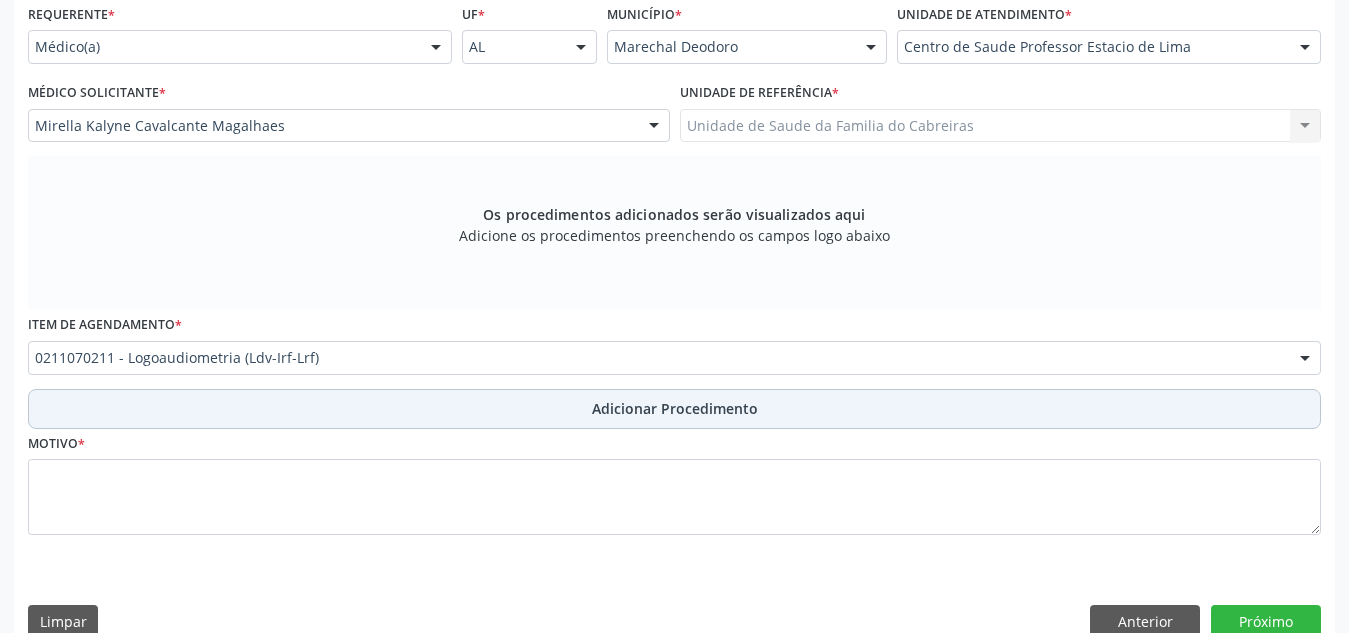 click on "Adicionar Procedimento" at bounding box center (674, 409) 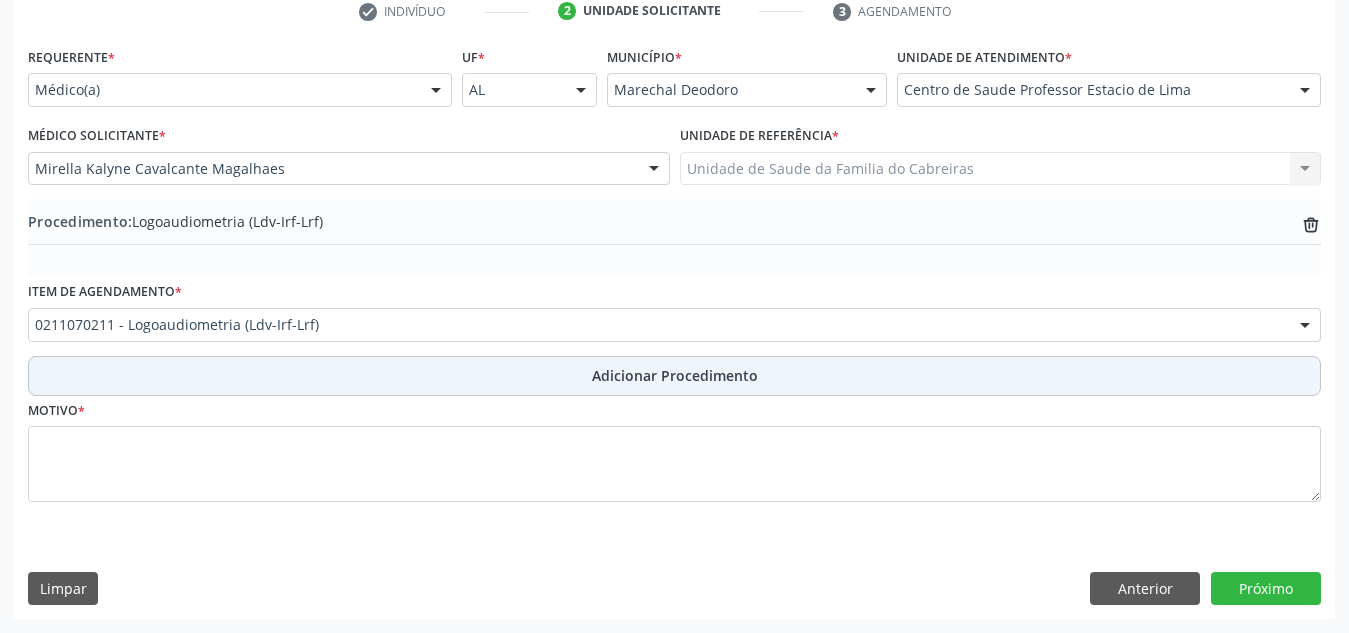 scroll, scrollTop: 420, scrollLeft: 0, axis: vertical 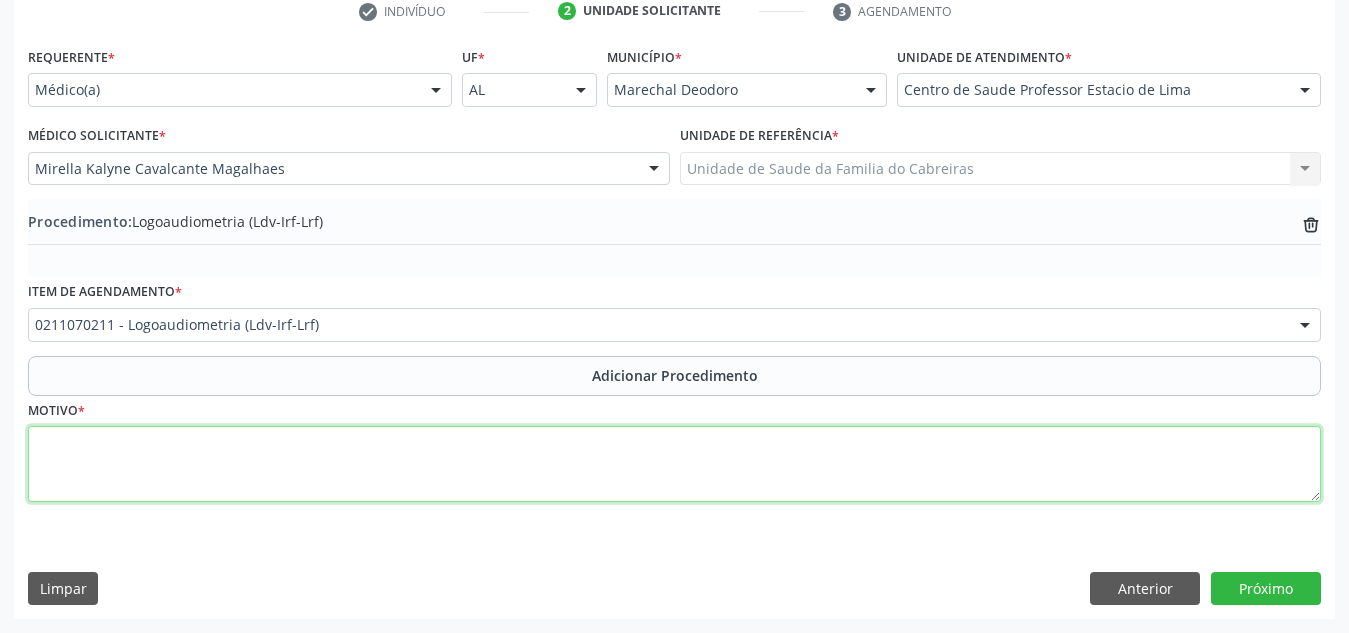 click at bounding box center [674, 464] 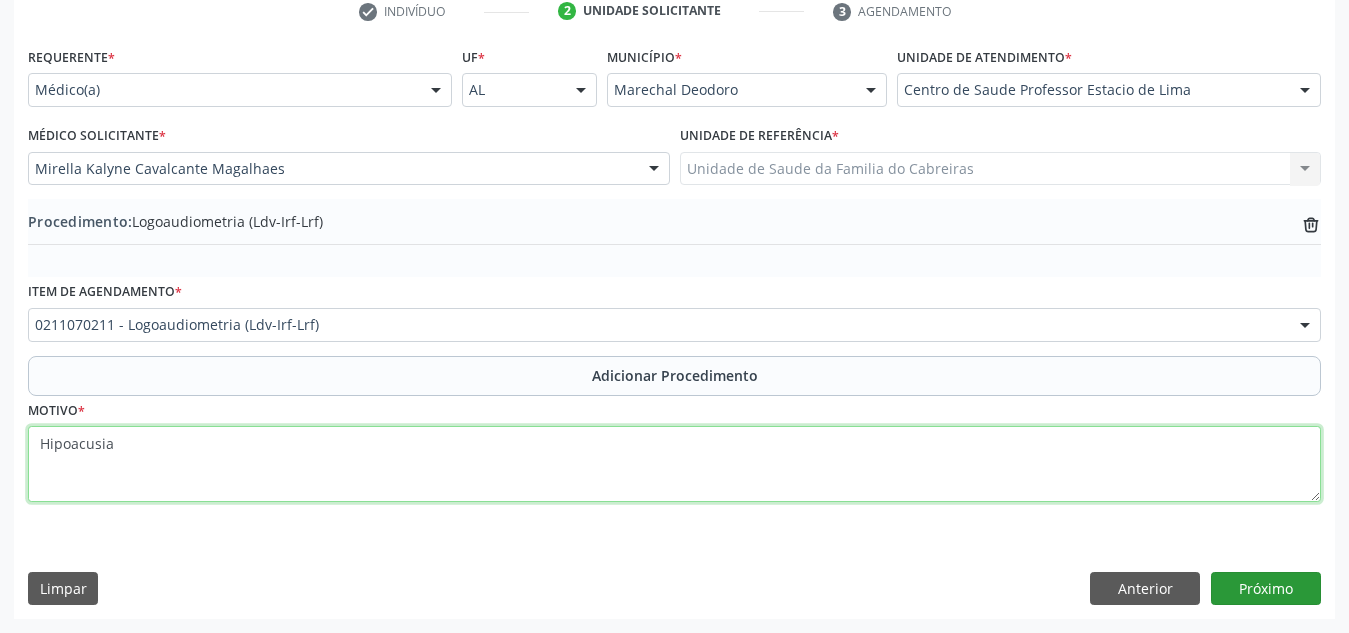 type on "Hipoacusia" 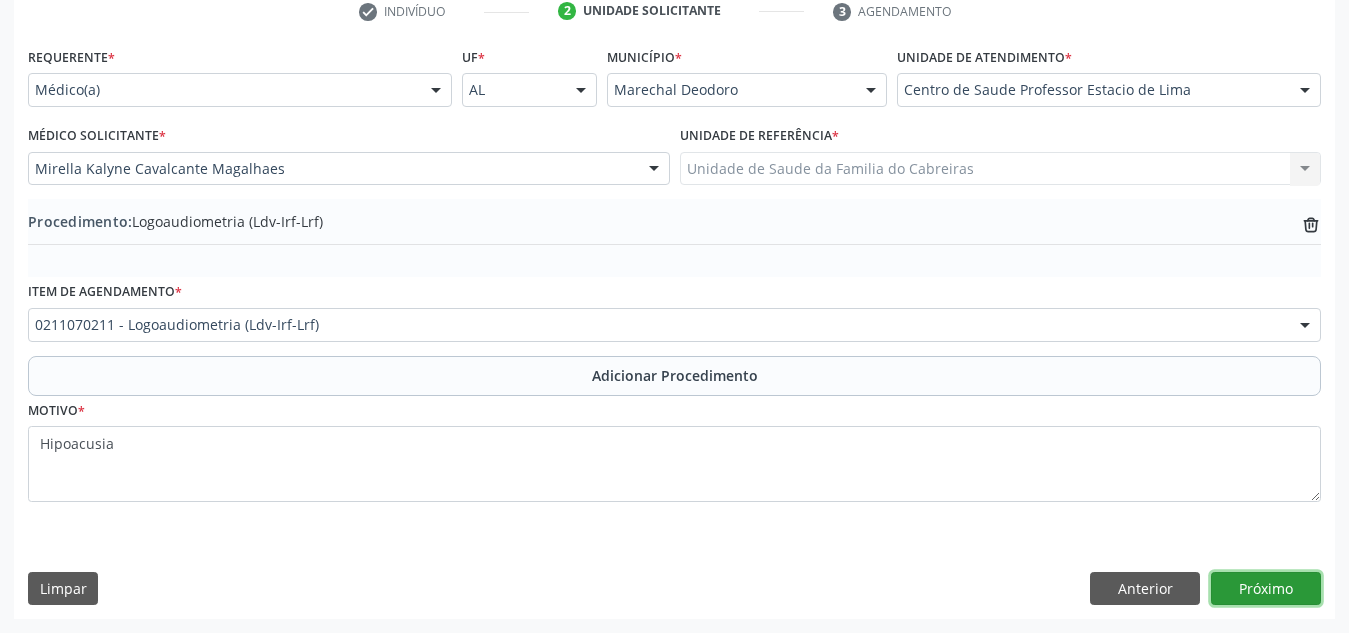 click on "Próximo" at bounding box center [1266, 589] 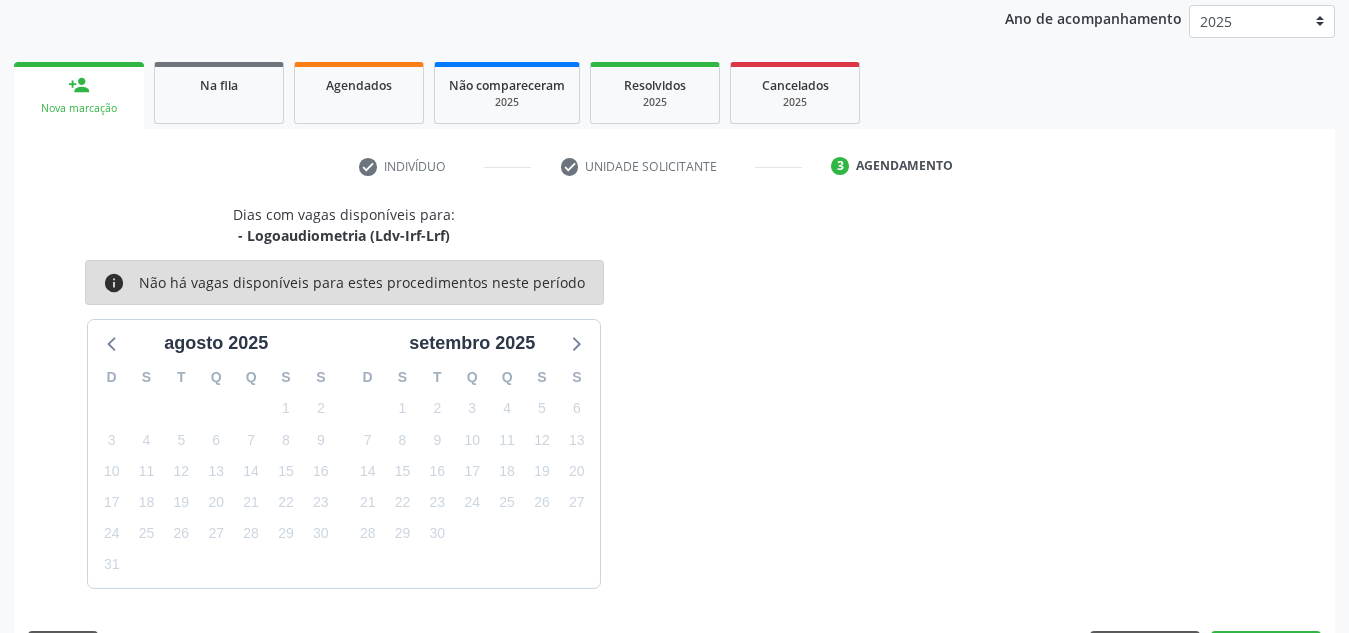 scroll, scrollTop: 324, scrollLeft: 0, axis: vertical 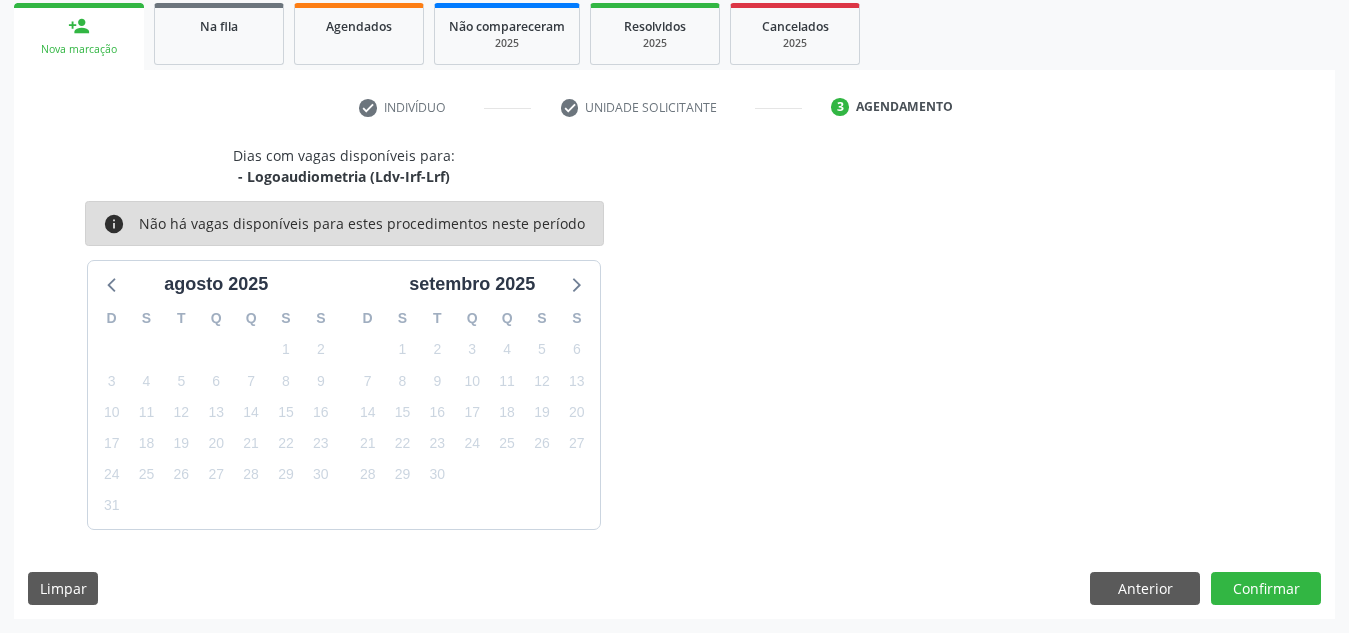 click at bounding box center (1266, 589) 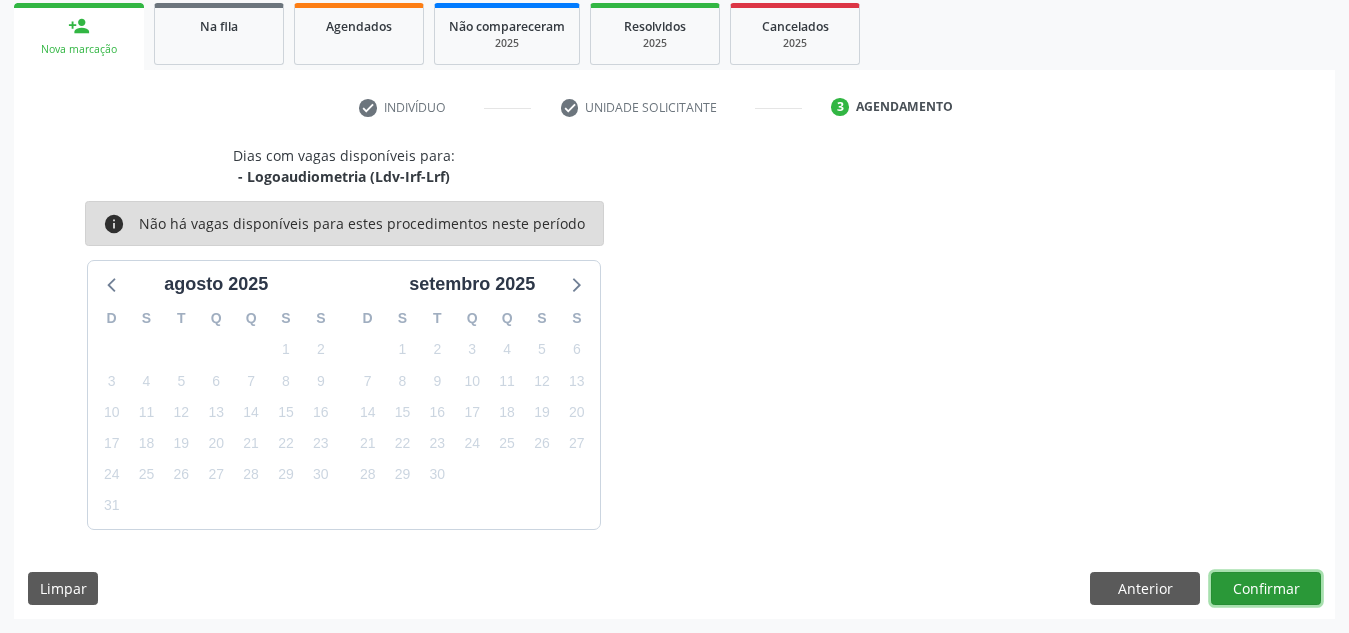 click on "Confirmar" at bounding box center [1266, 589] 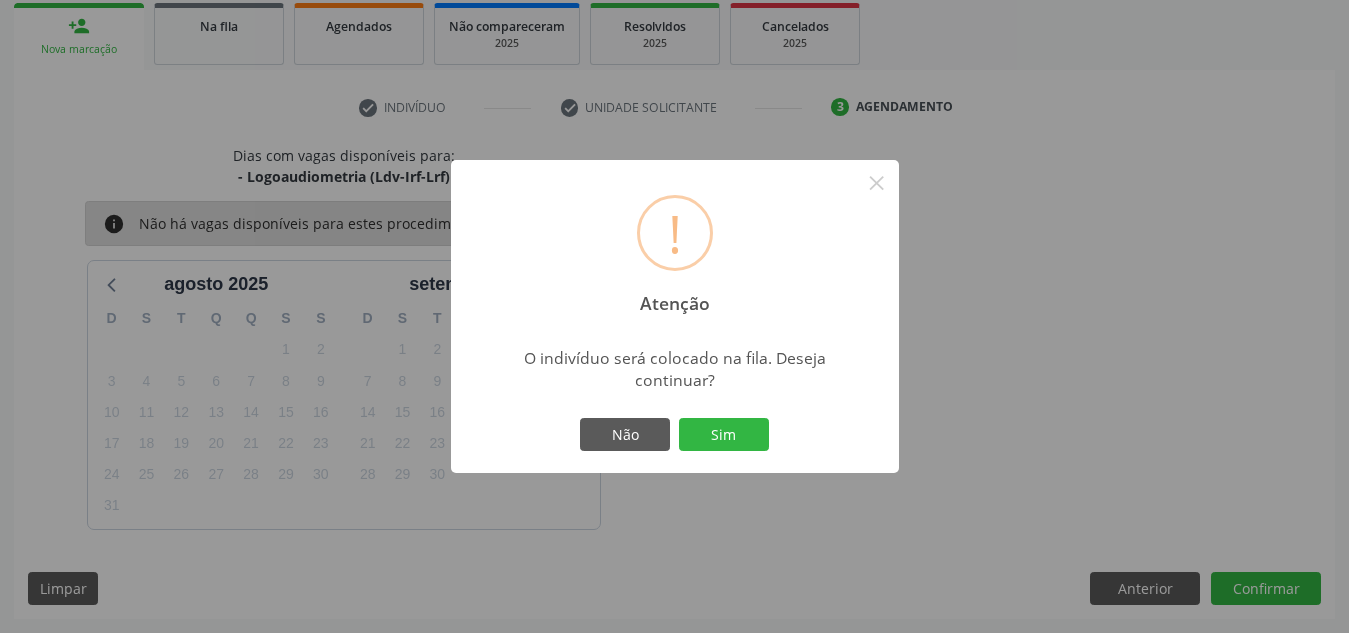 type 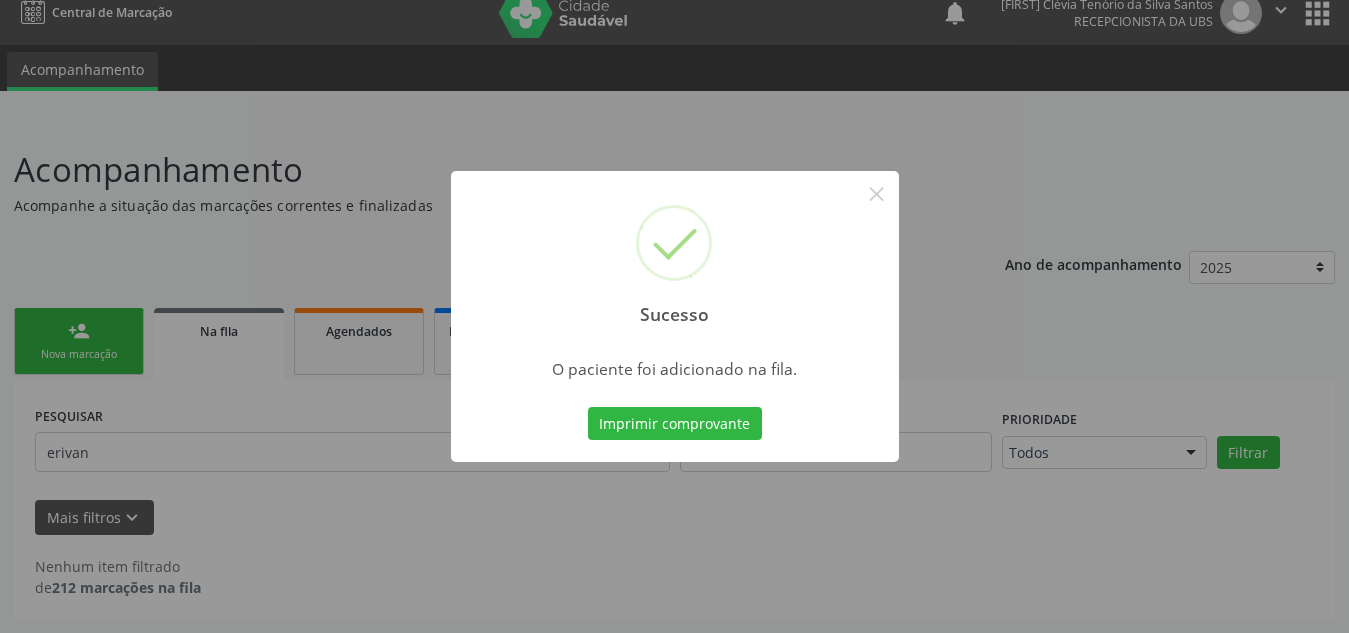 scroll, scrollTop: 19, scrollLeft: 0, axis: vertical 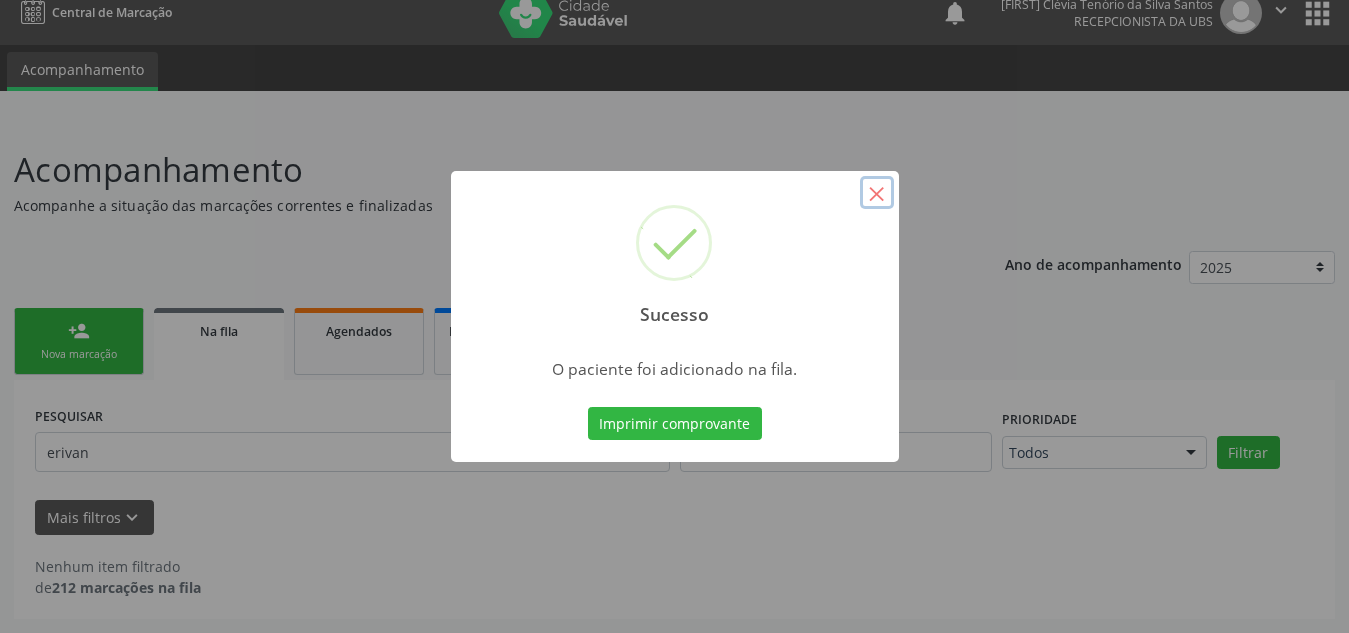 click on "×" at bounding box center (877, 193) 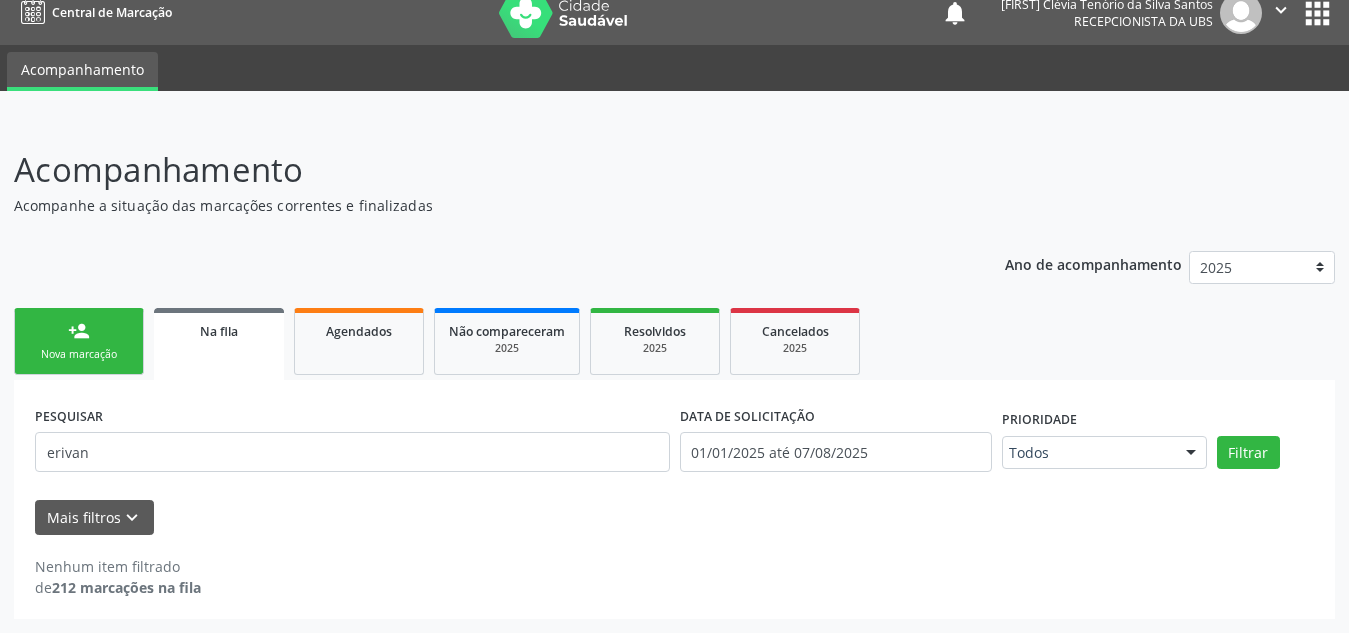 click on "Nova marcação" at bounding box center (79, 354) 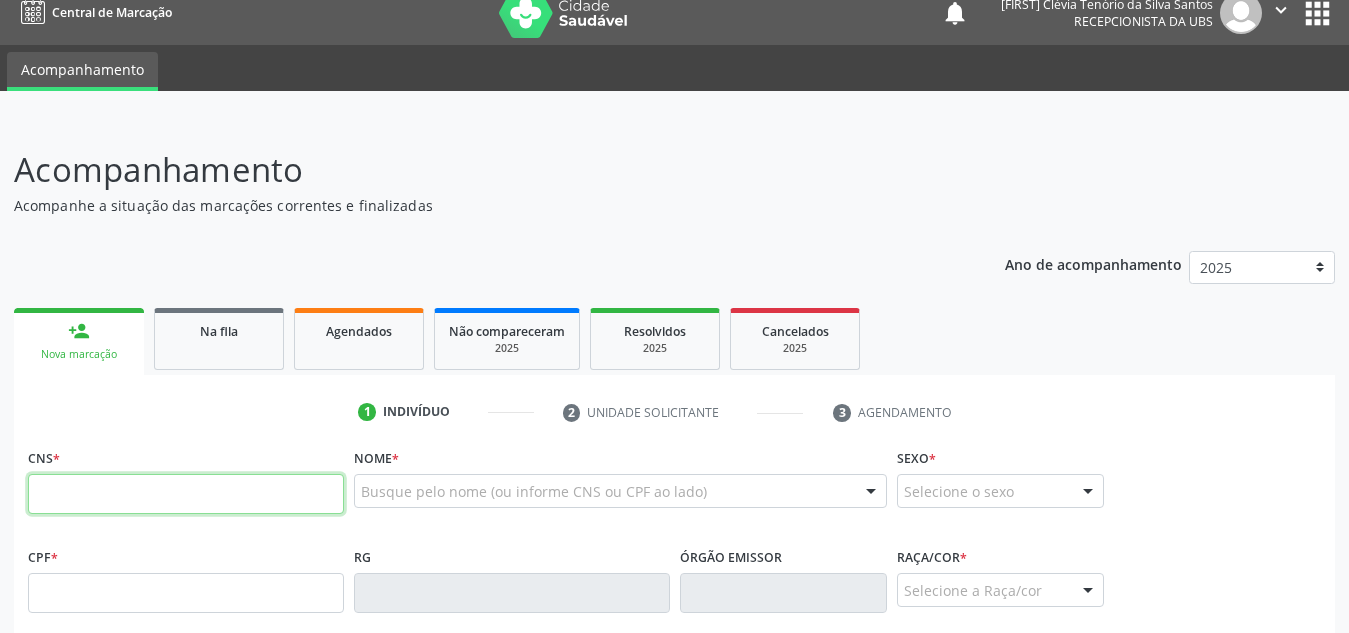 click at bounding box center [186, 494] 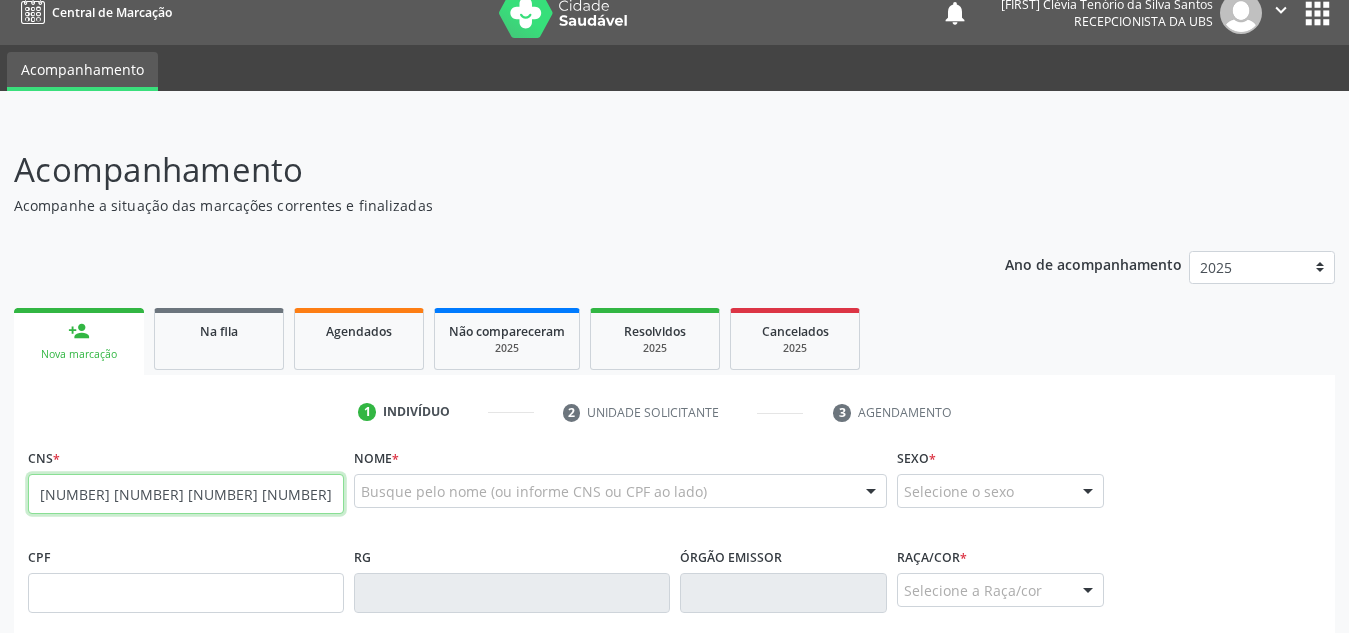 type on "[NUMBER] [NUMBER] [NUMBER] [NUMBER]" 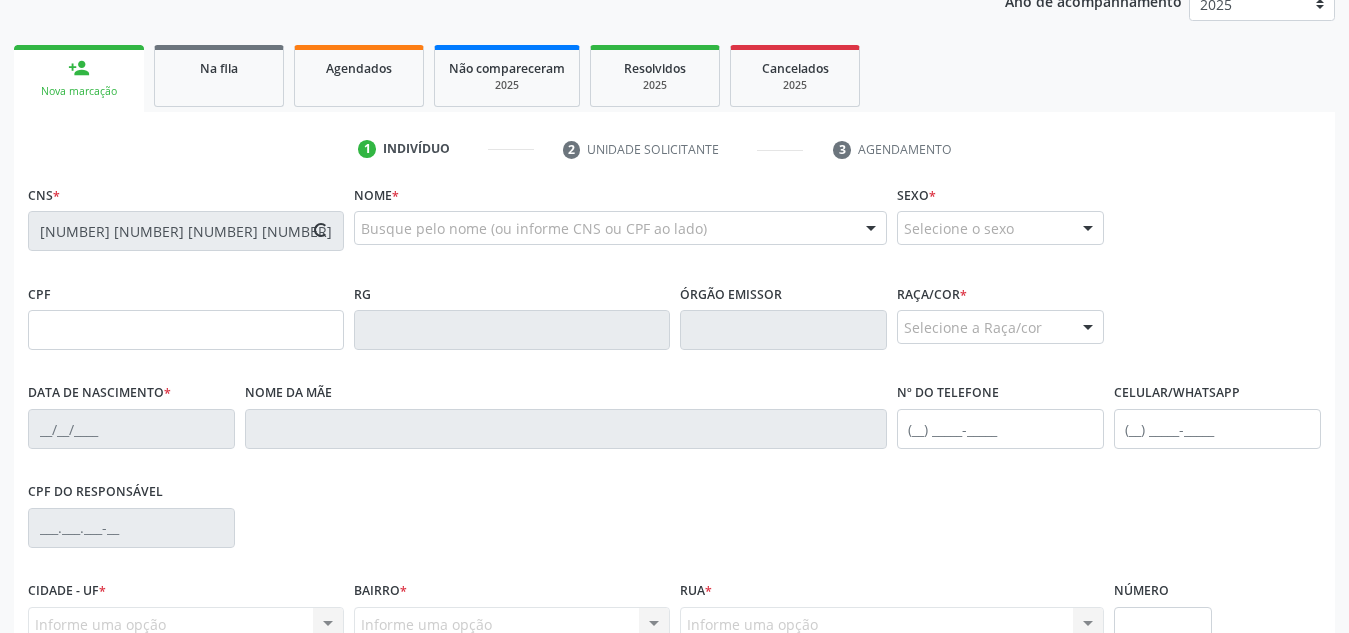 type on "[NUMBER].[NUMBER].[NUMBER]-[NUMBER]" 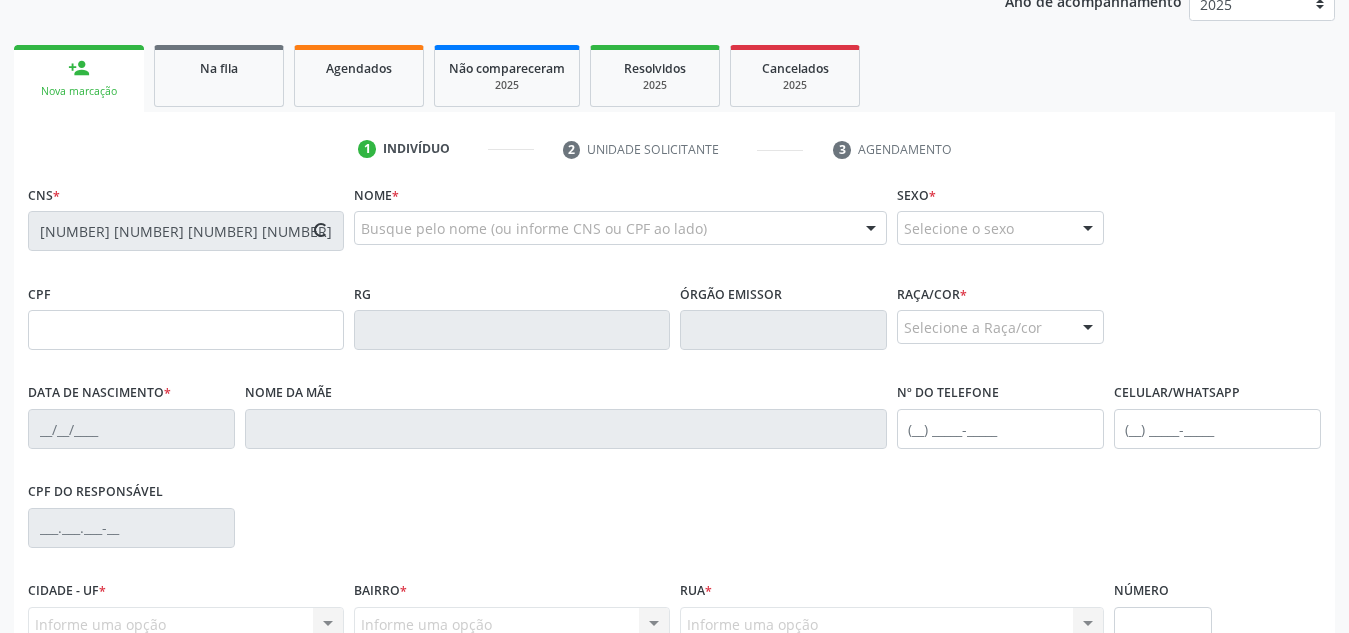 type on "[DATE]" 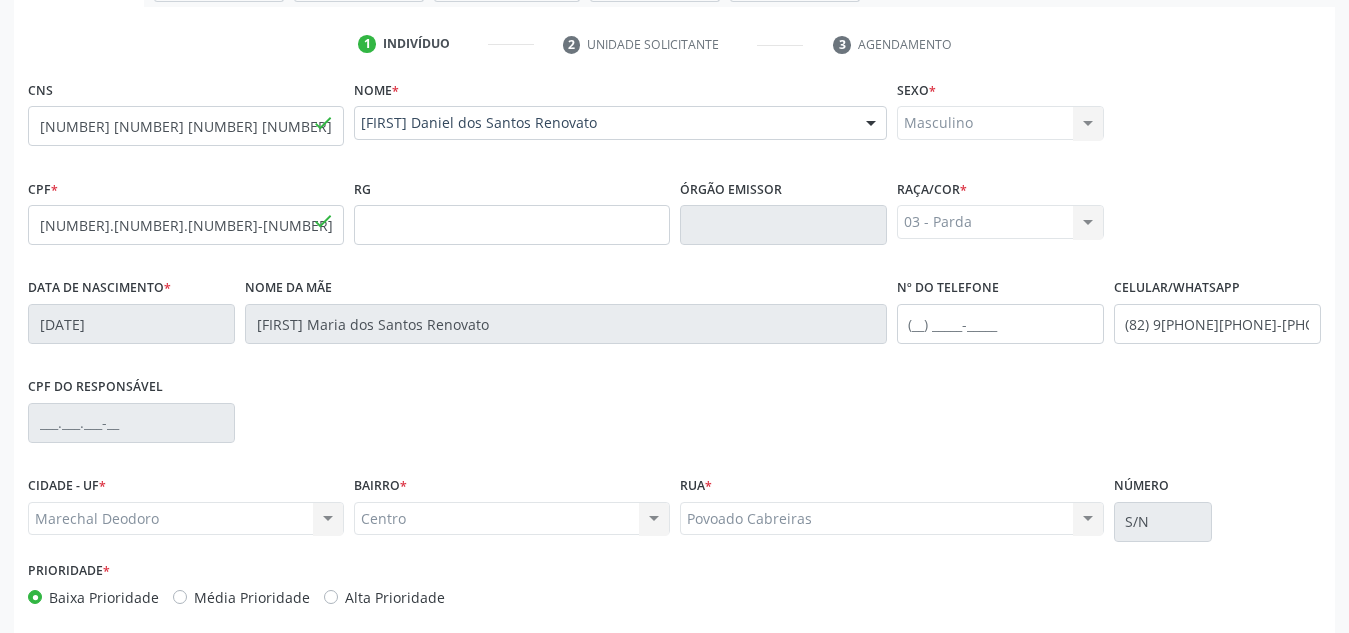 scroll, scrollTop: 479, scrollLeft: 0, axis: vertical 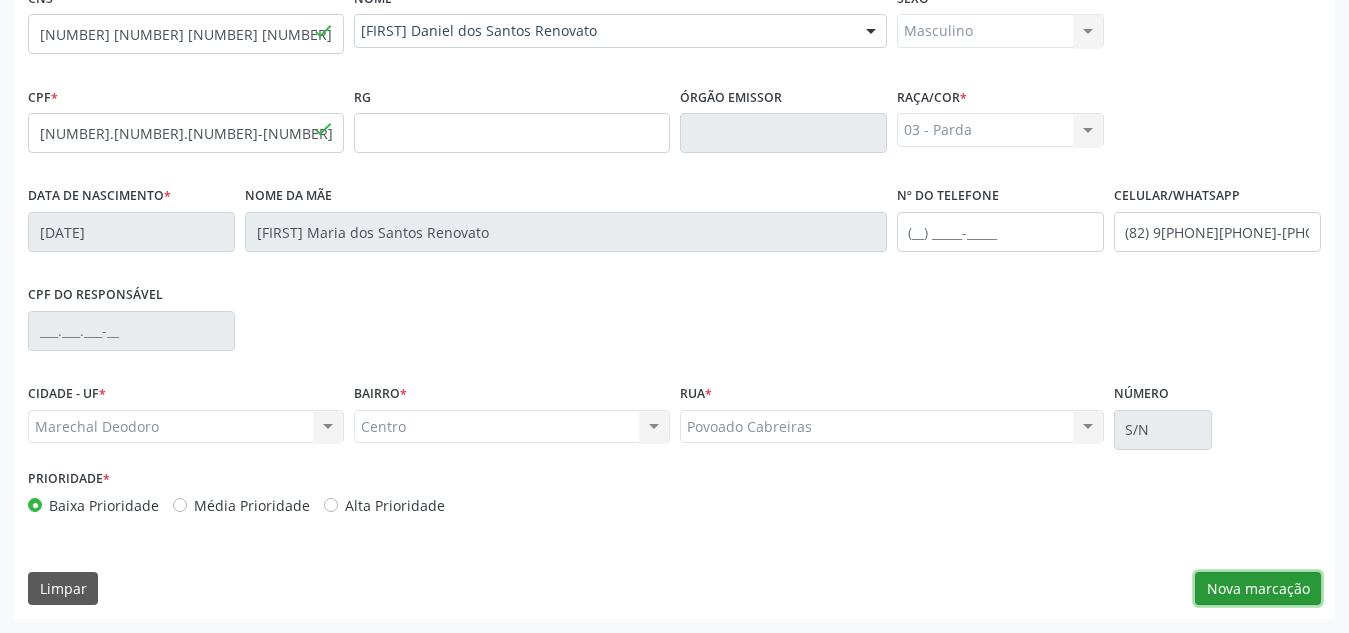 click on "Nova marcação" at bounding box center (1258, 589) 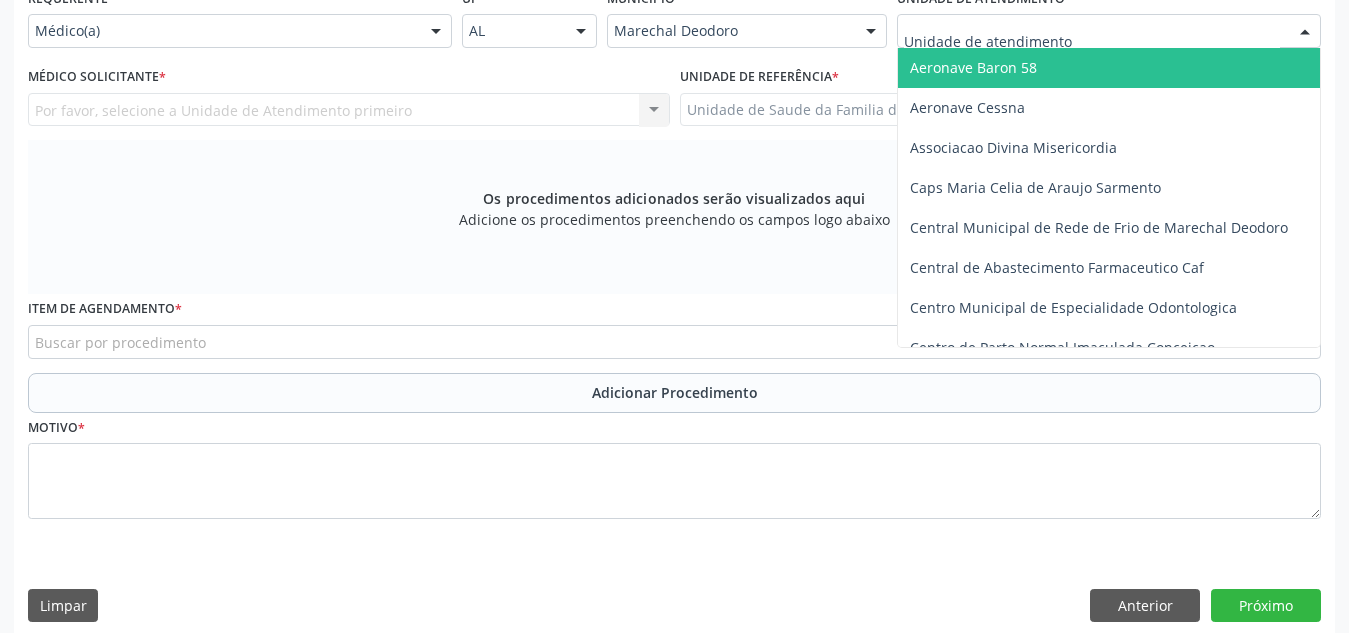 click at bounding box center (1109, 31) 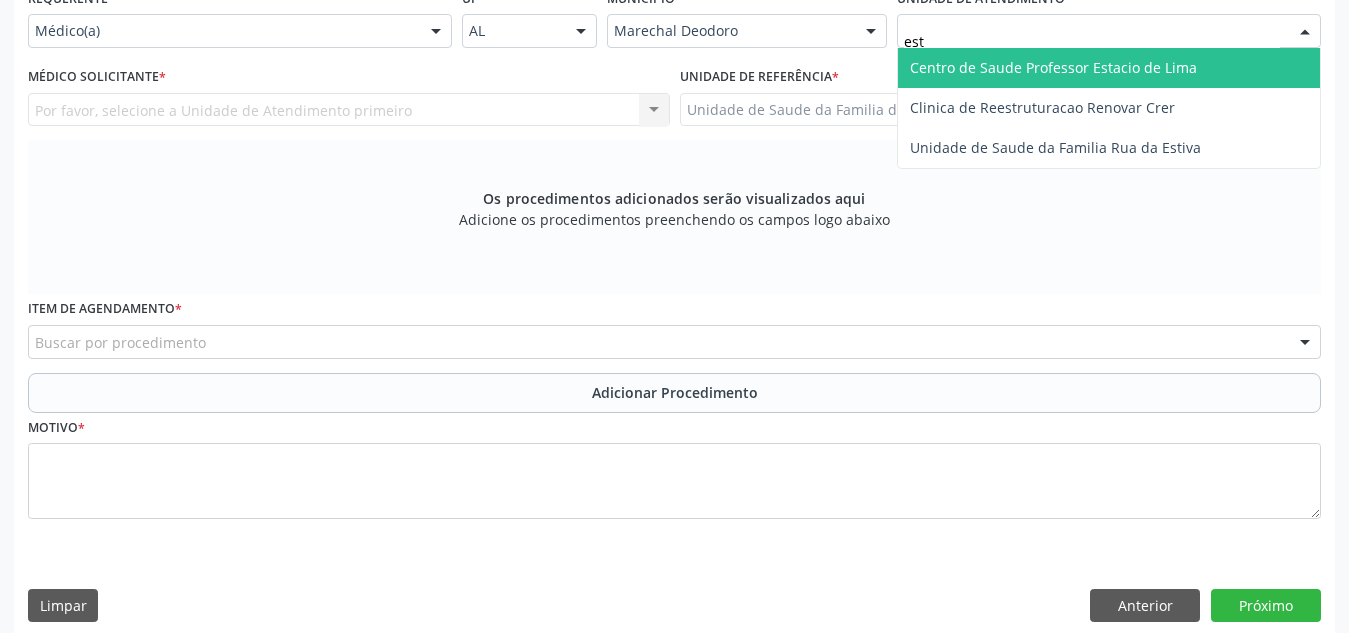 type on "esta" 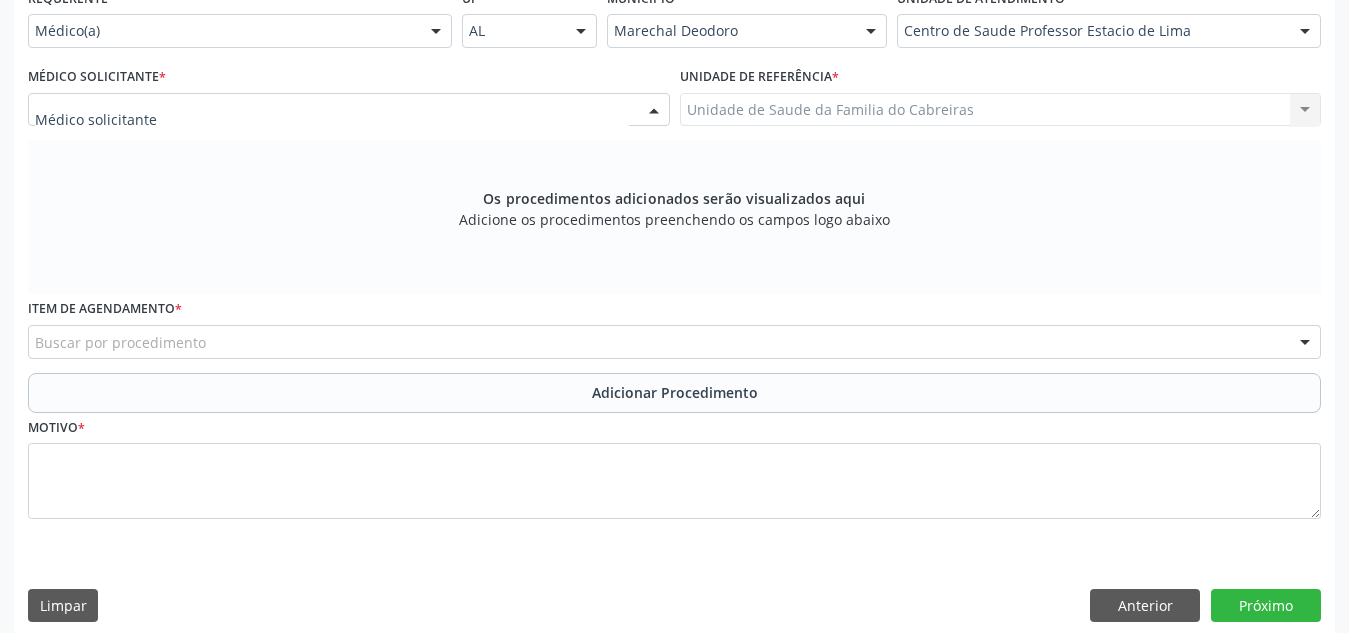 click at bounding box center (349, 110) 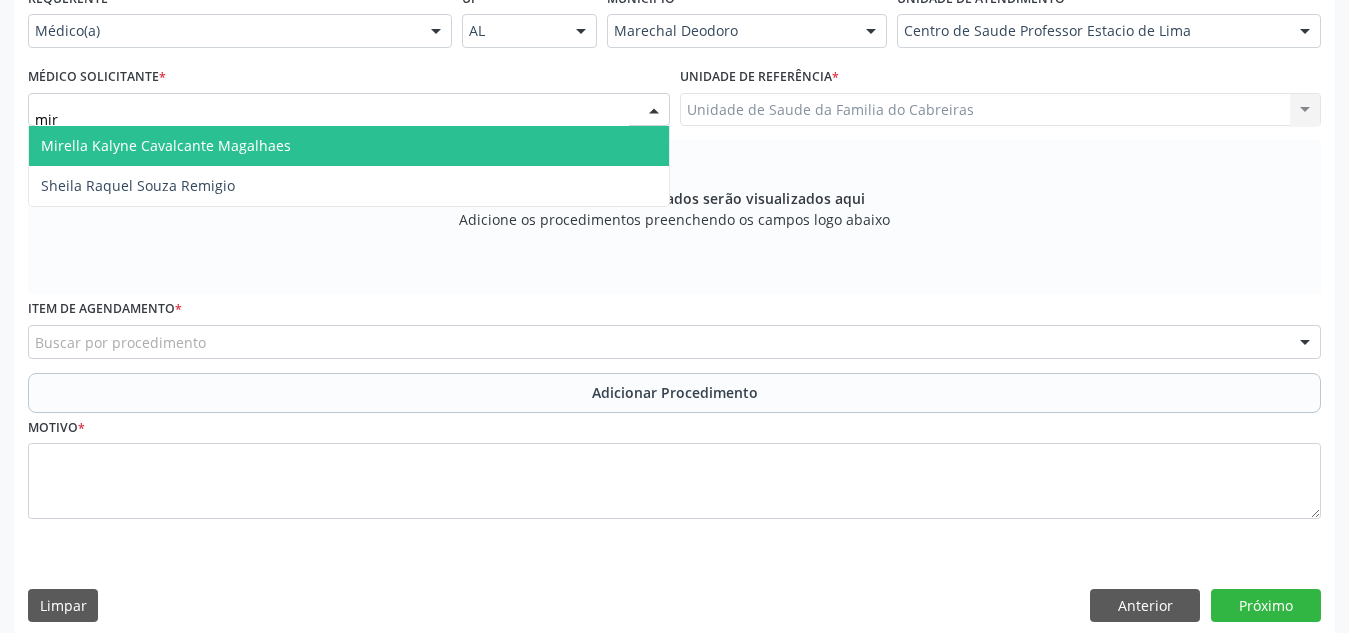 type on "mire" 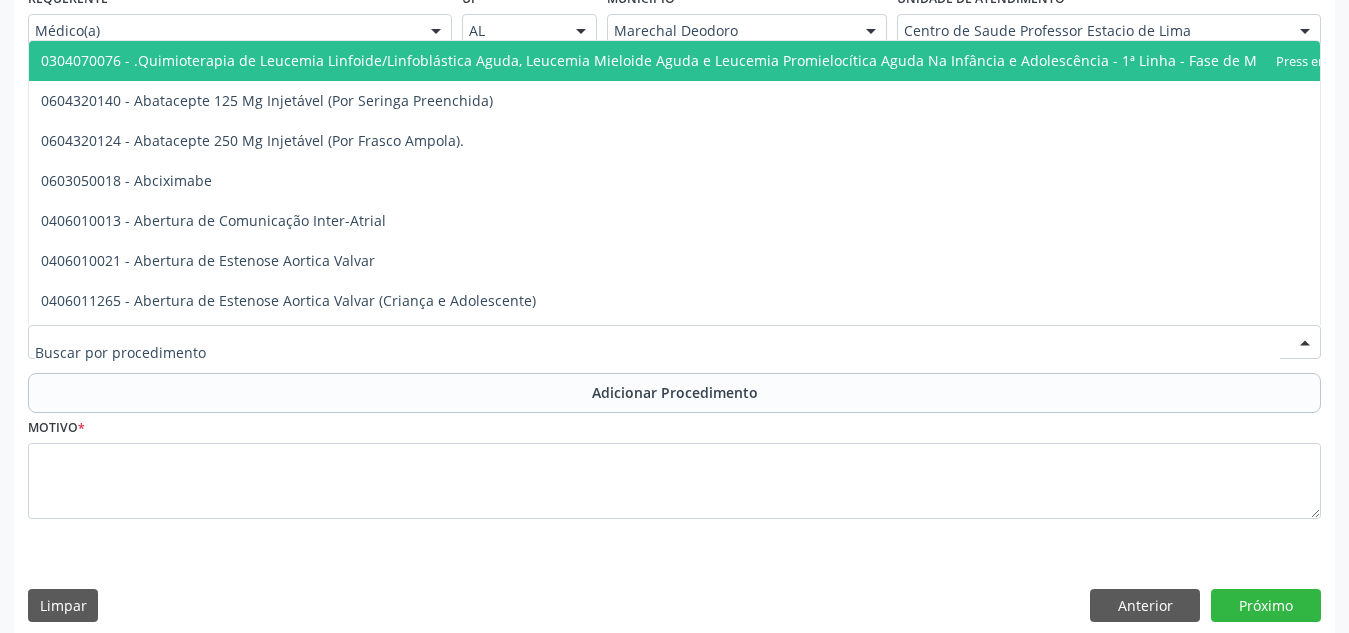 click at bounding box center (674, 342) 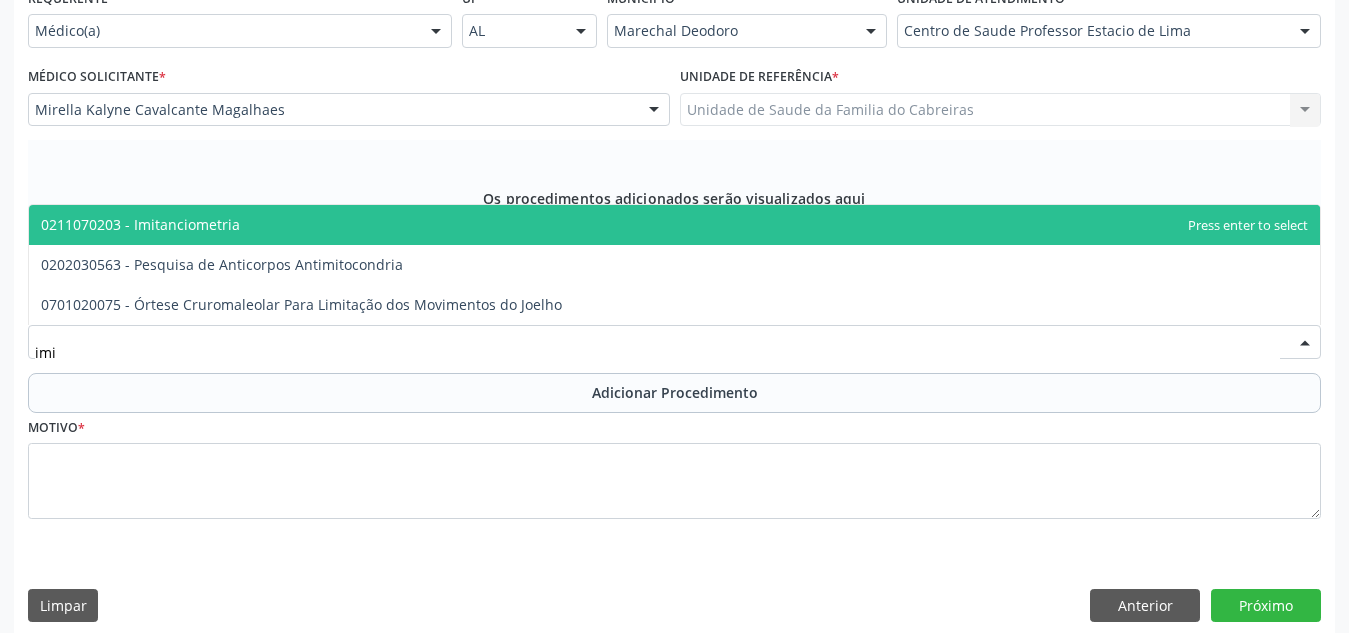 type on "imit" 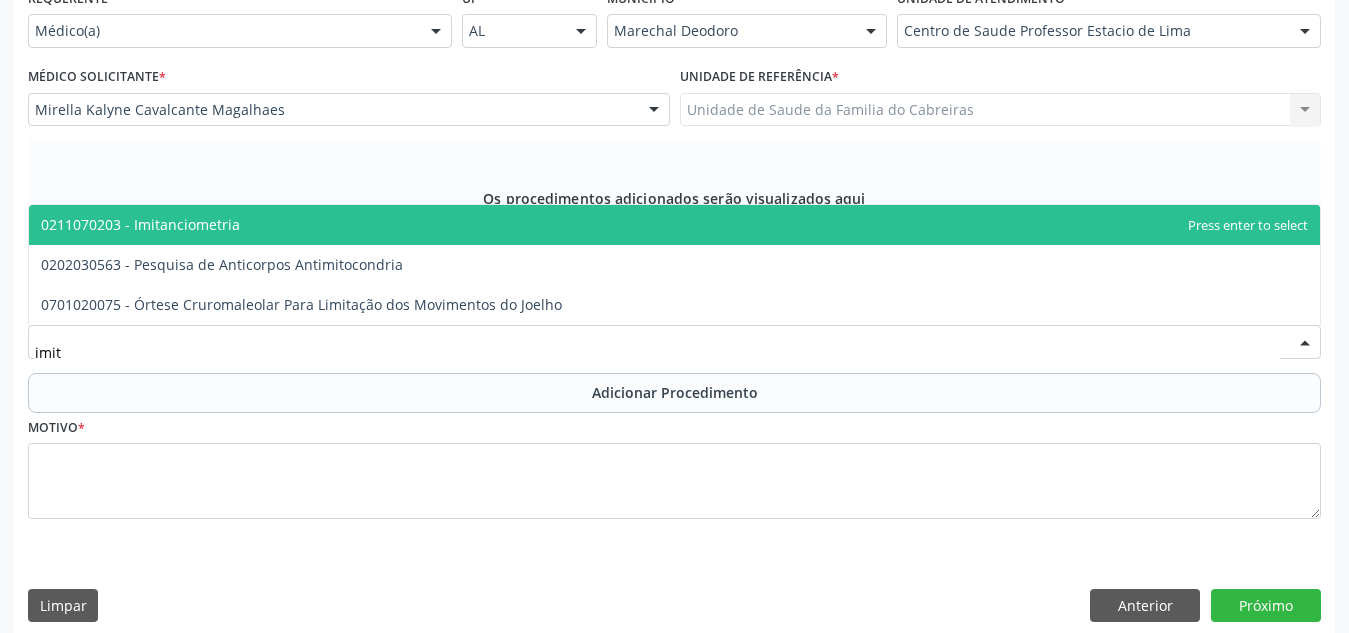 click on "0211070203 - Imitanciometria" at bounding box center [674, 225] 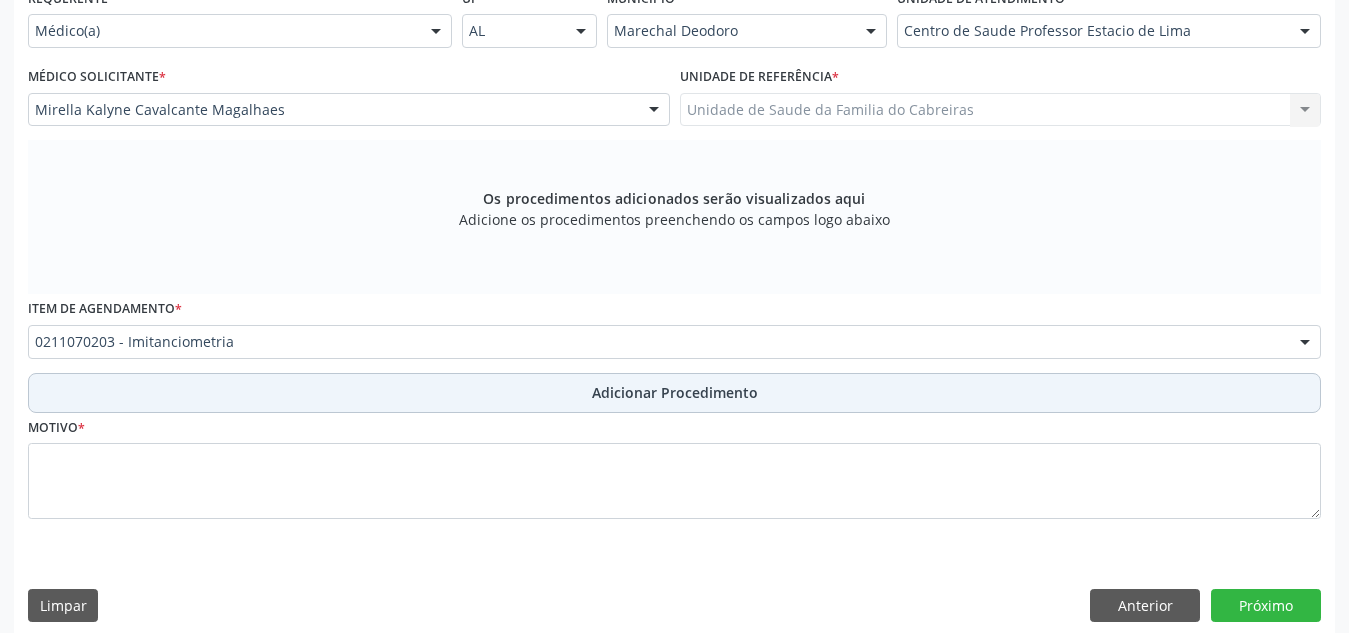 click on "Adicionar Procedimento" at bounding box center [674, 393] 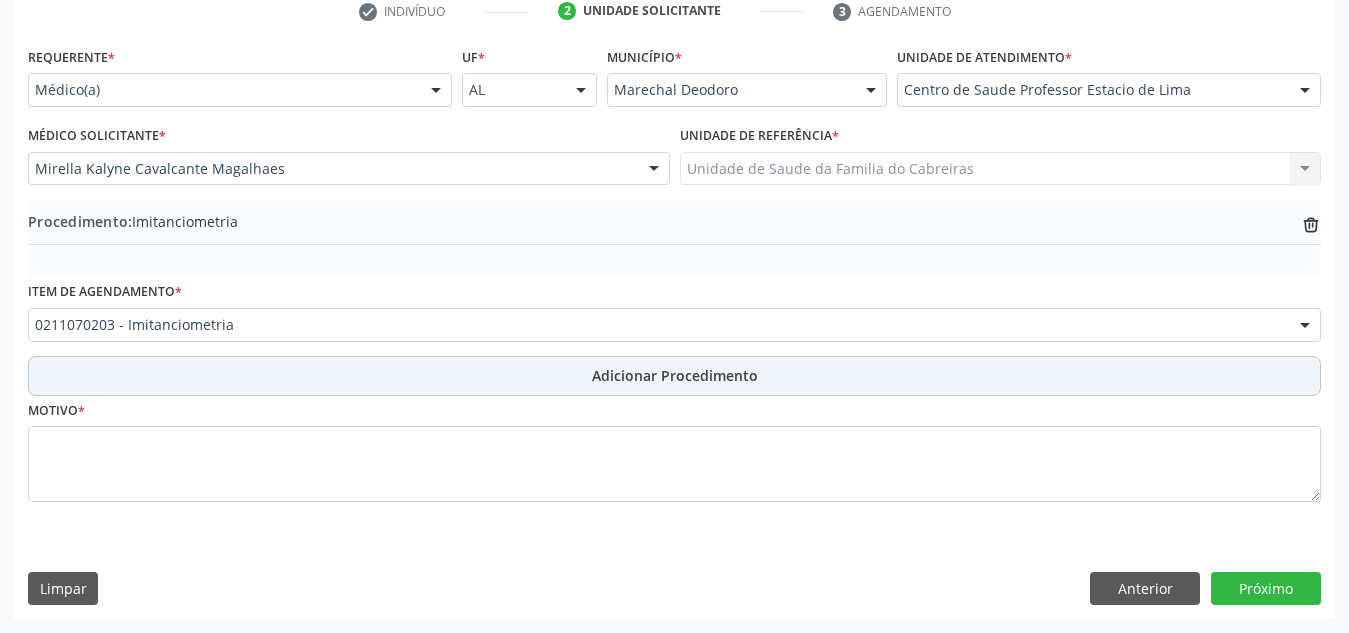 scroll, scrollTop: 420, scrollLeft: 0, axis: vertical 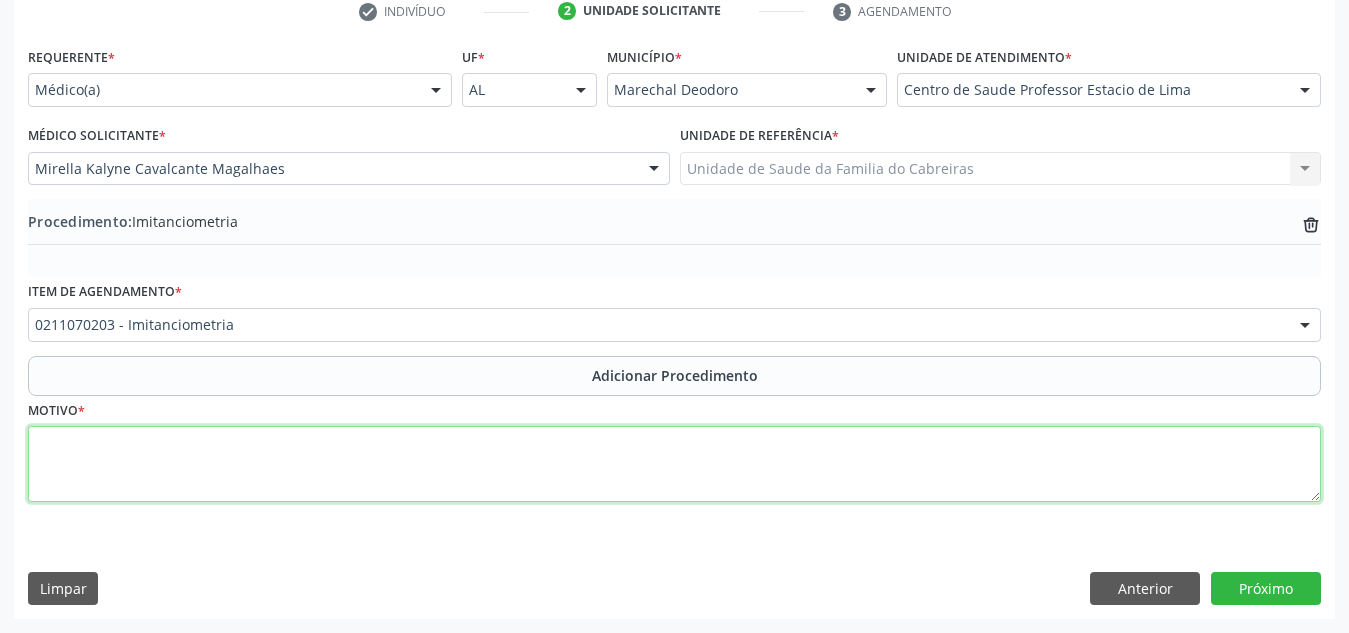 click at bounding box center [674, 464] 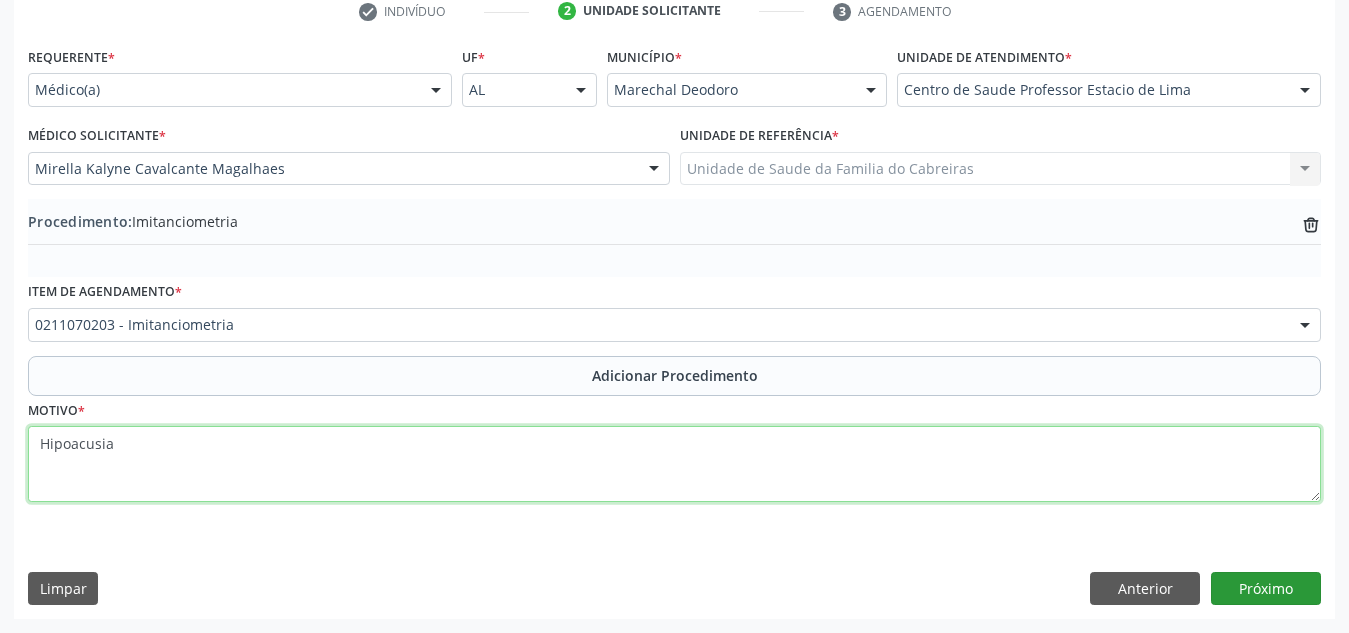 type on "Hipoacusia" 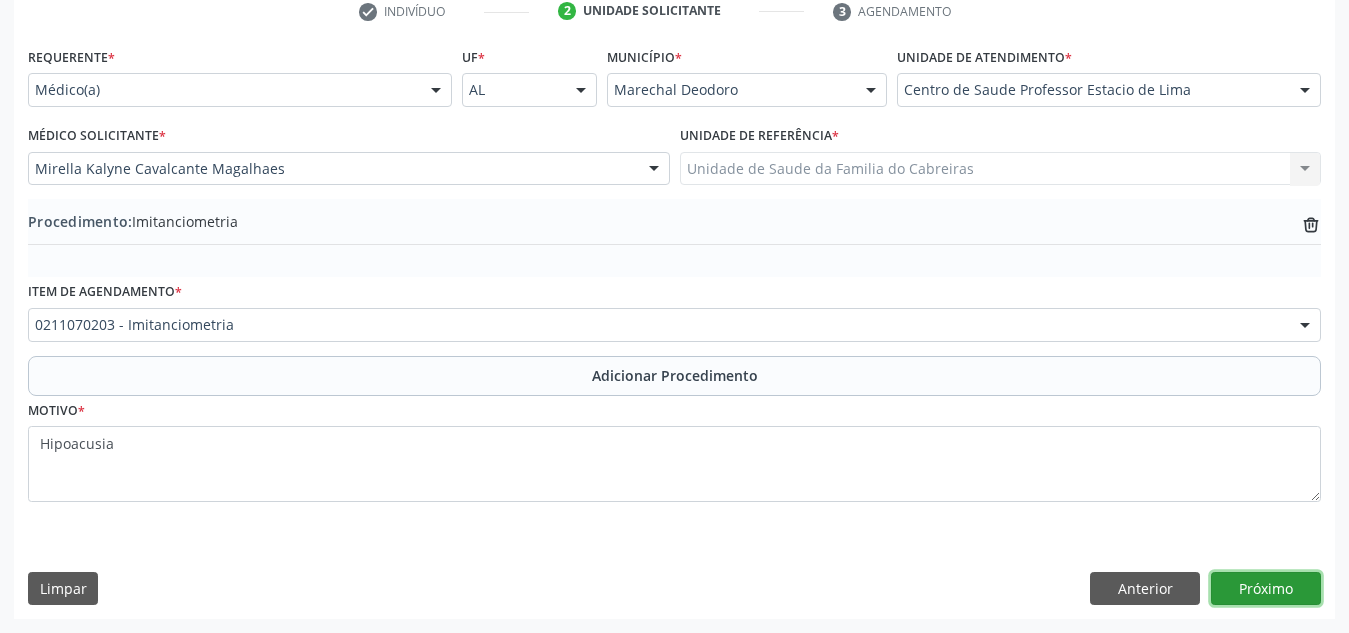 click on "Próximo" at bounding box center (1266, 589) 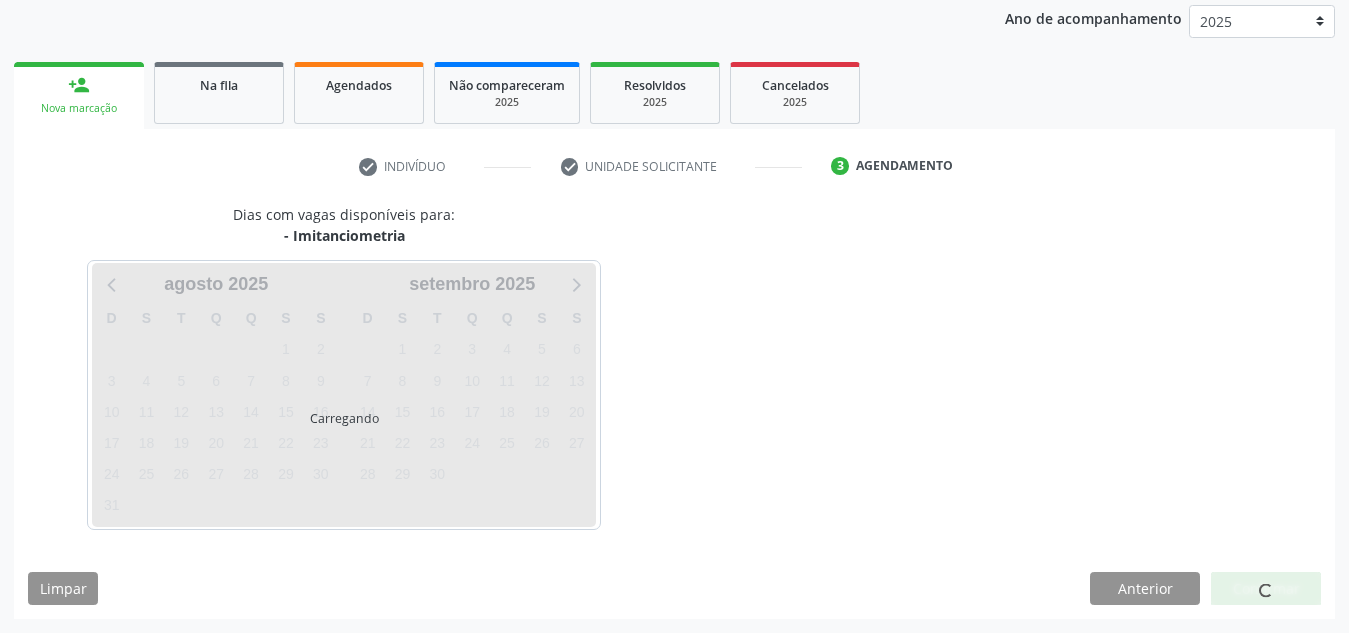 scroll, scrollTop: 324, scrollLeft: 0, axis: vertical 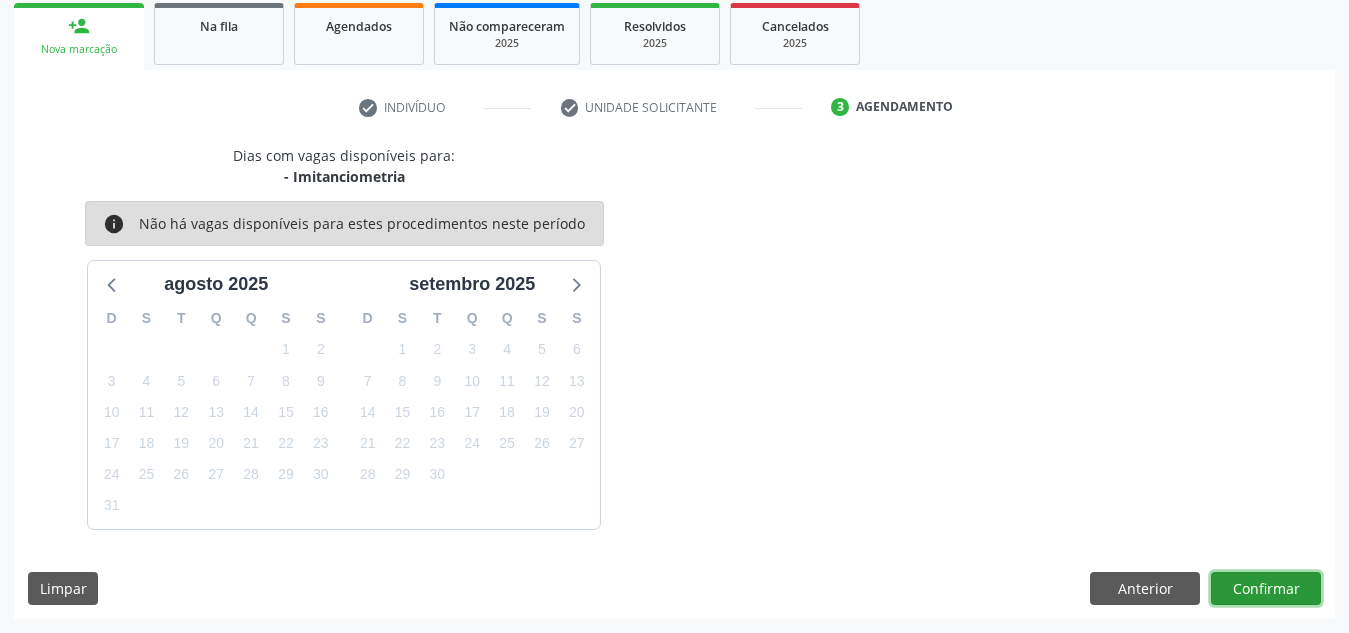 click on "Confirmar" at bounding box center [1266, 589] 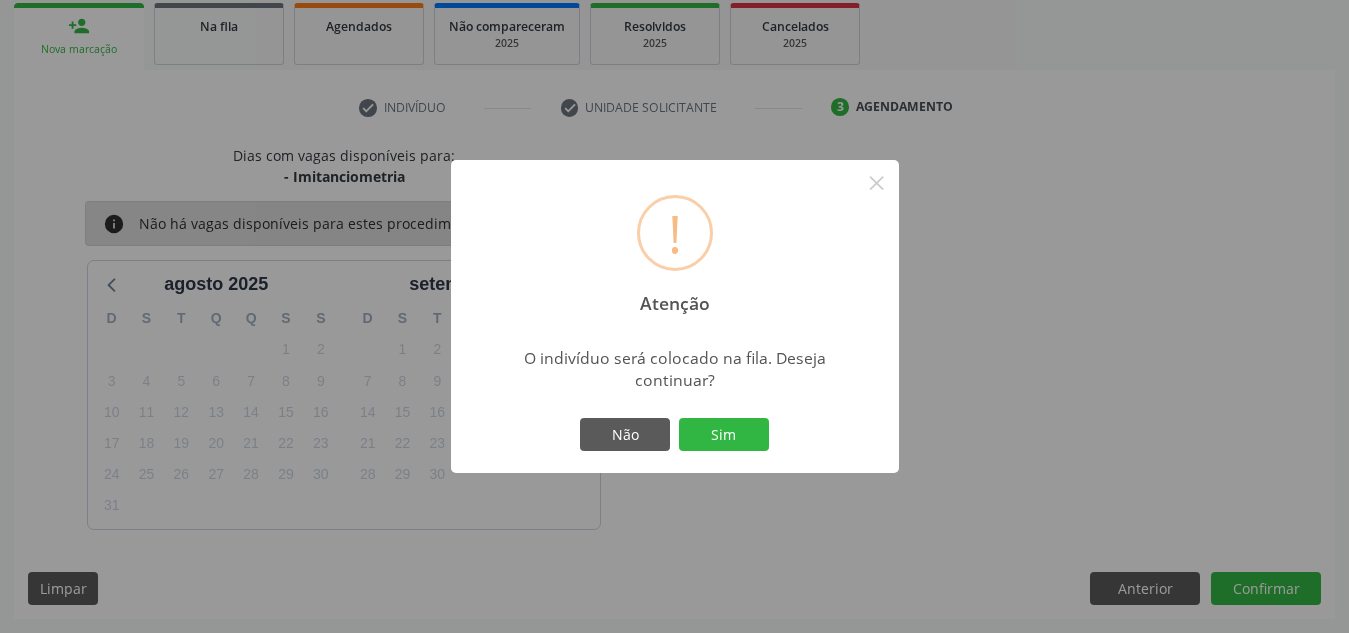type 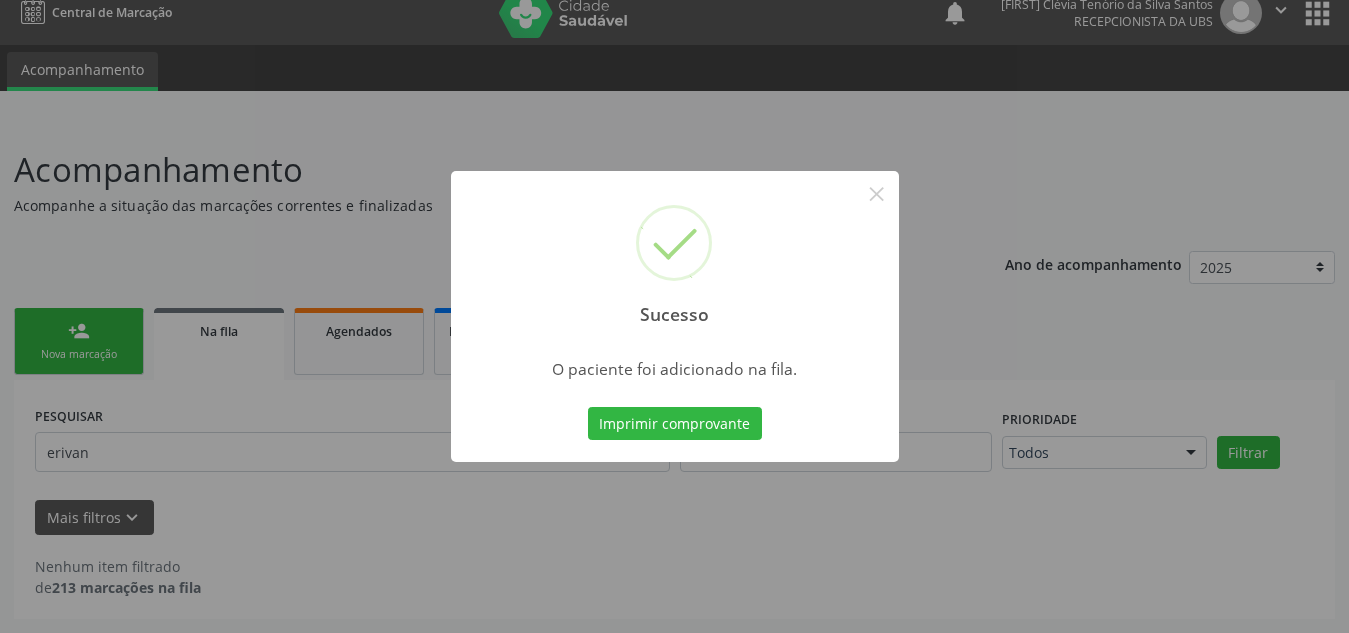 scroll, scrollTop: 19, scrollLeft: 0, axis: vertical 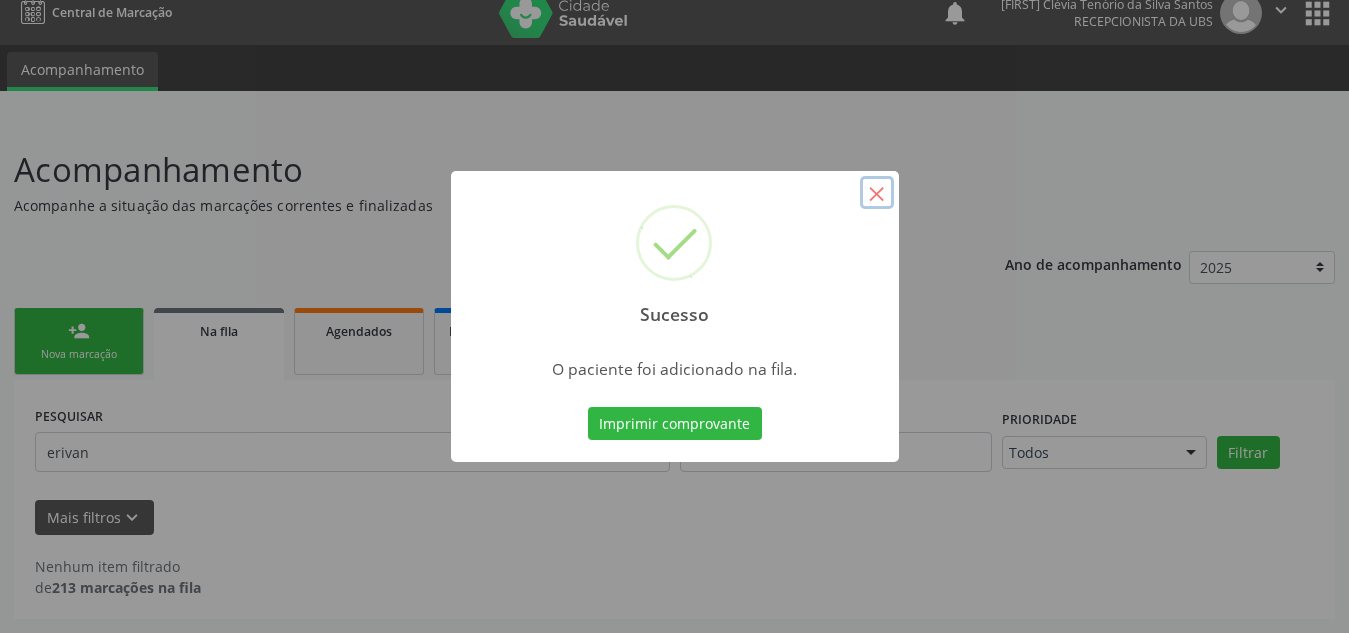 click on "×" at bounding box center (877, 193) 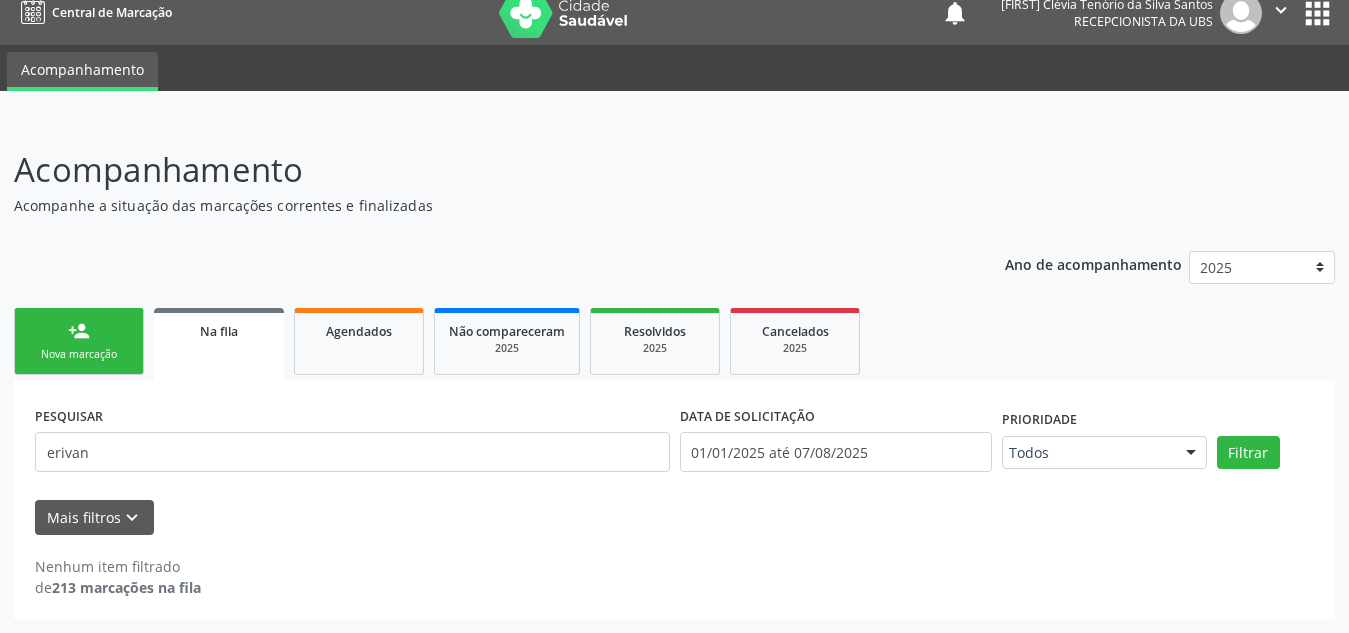 click on "Nova marcação" at bounding box center (79, 354) 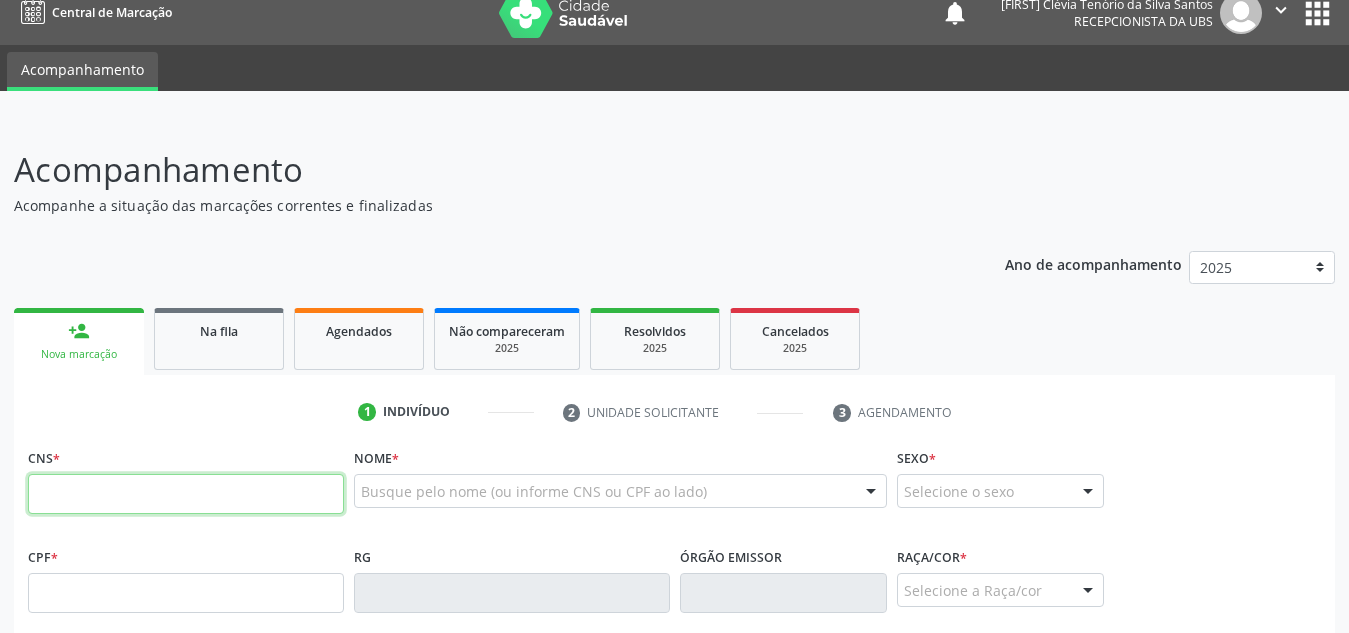 click at bounding box center [186, 494] 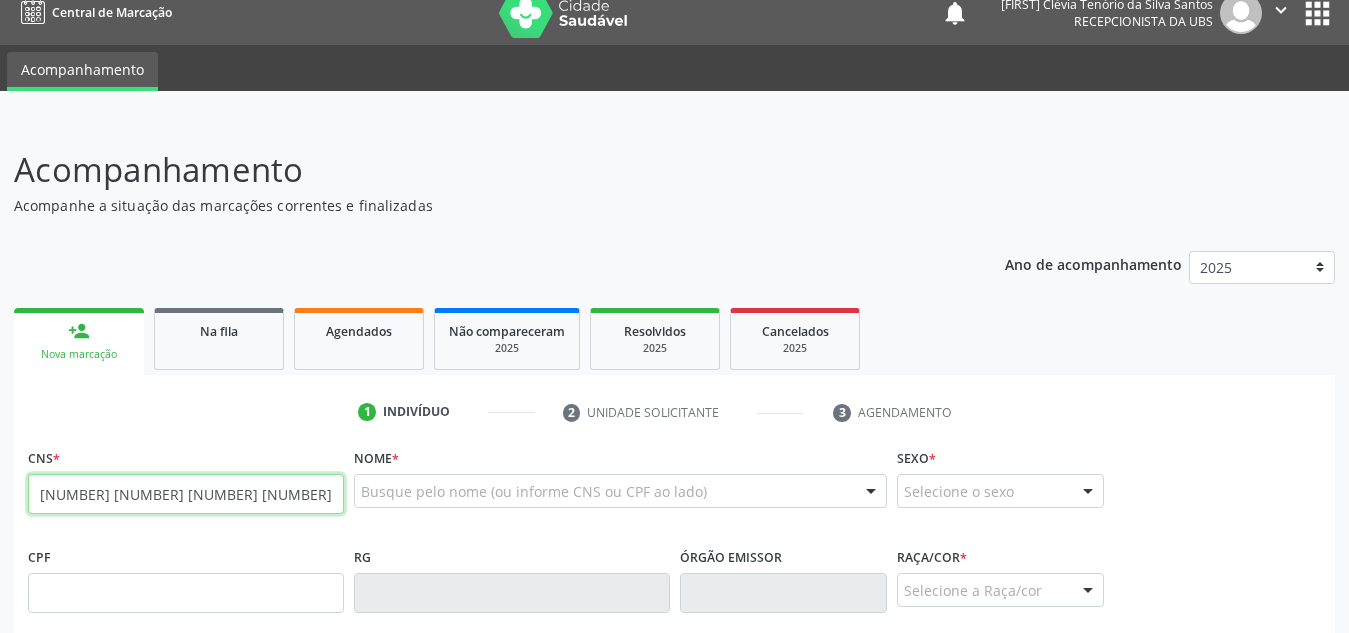 type on "[NUMBER] [NUMBER] [NUMBER] [NUMBER]" 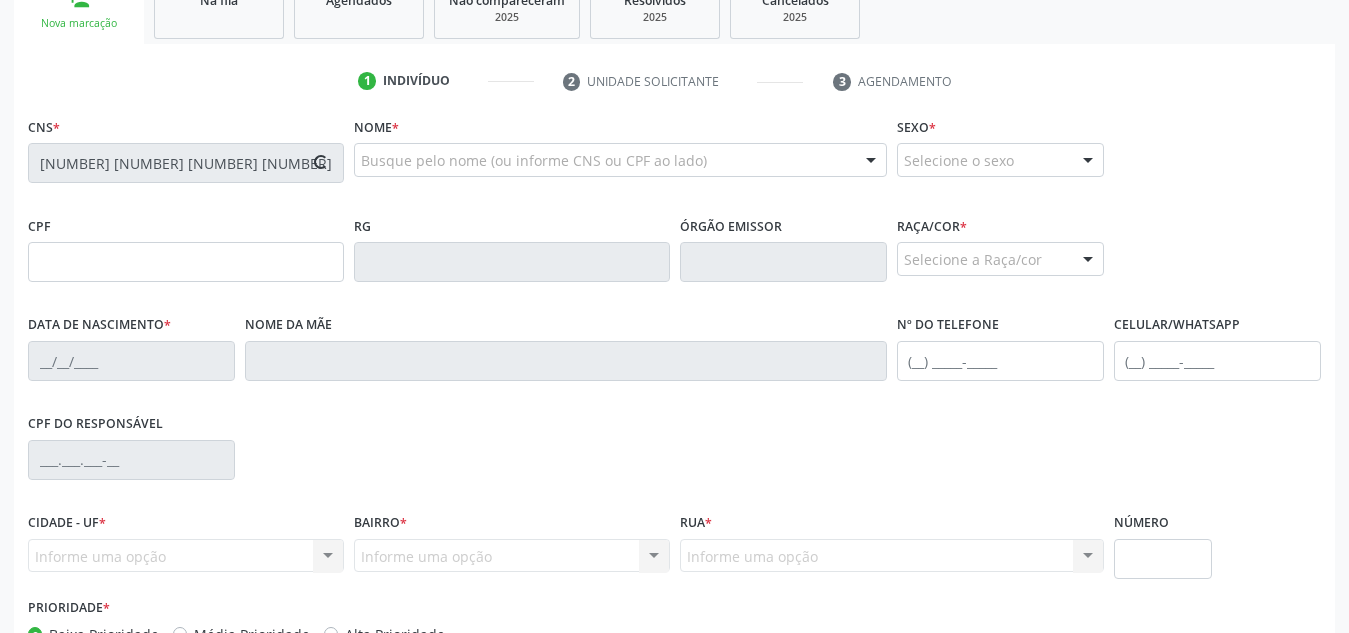 scroll, scrollTop: 351, scrollLeft: 0, axis: vertical 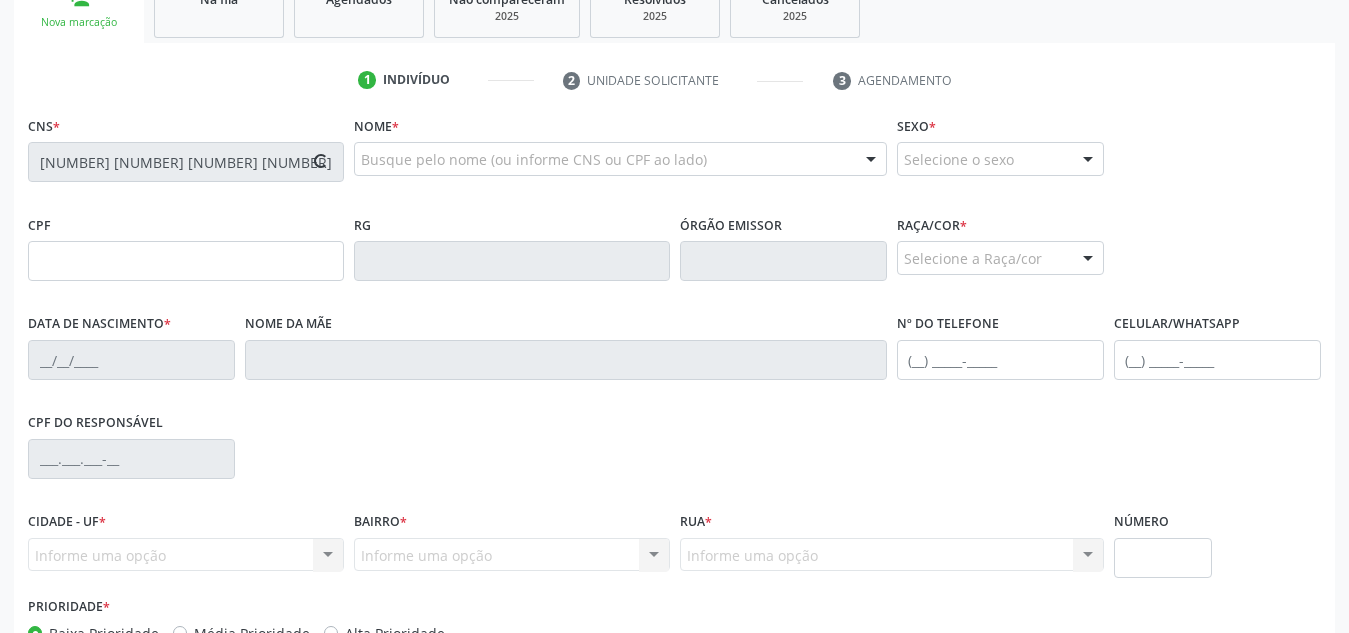 type on "[DATE]" 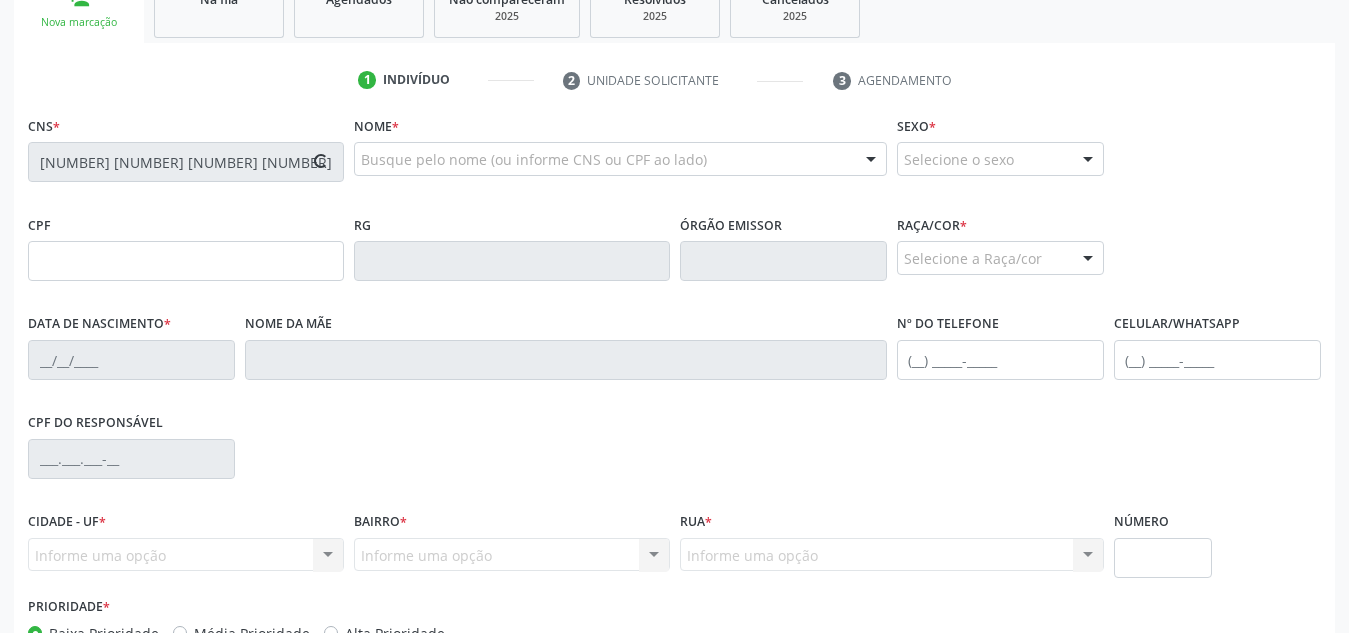 type on "[FIRST] dos Santos" 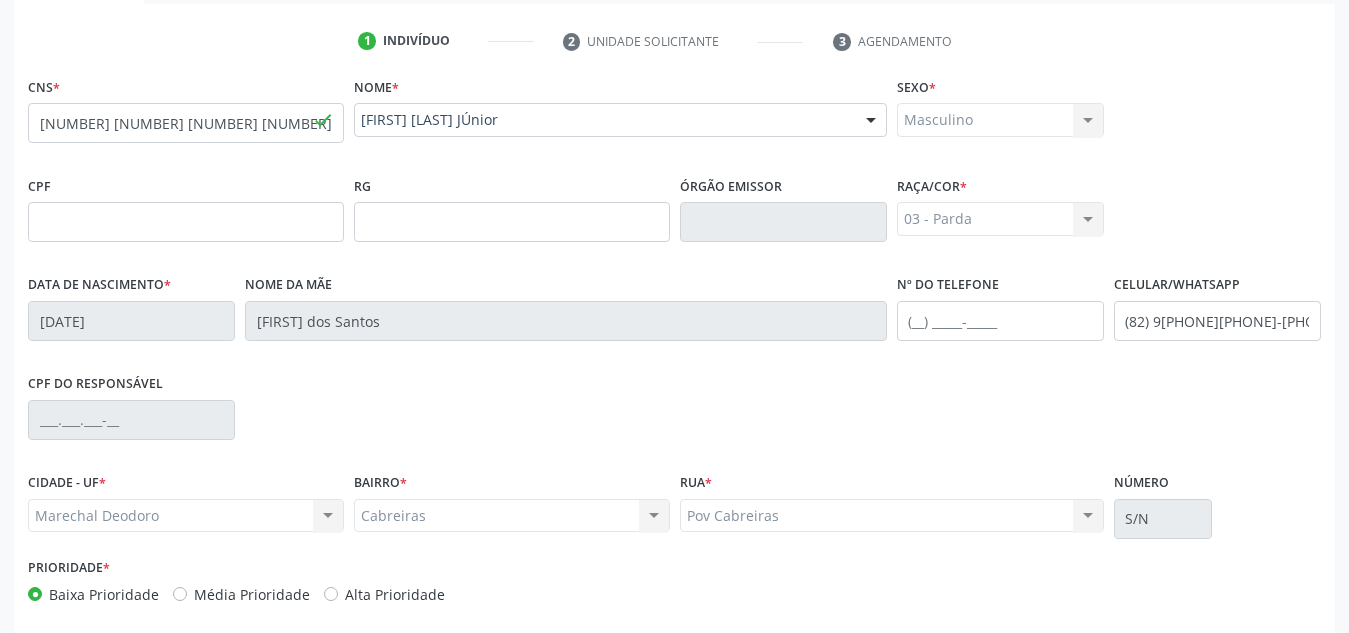scroll, scrollTop: 479, scrollLeft: 0, axis: vertical 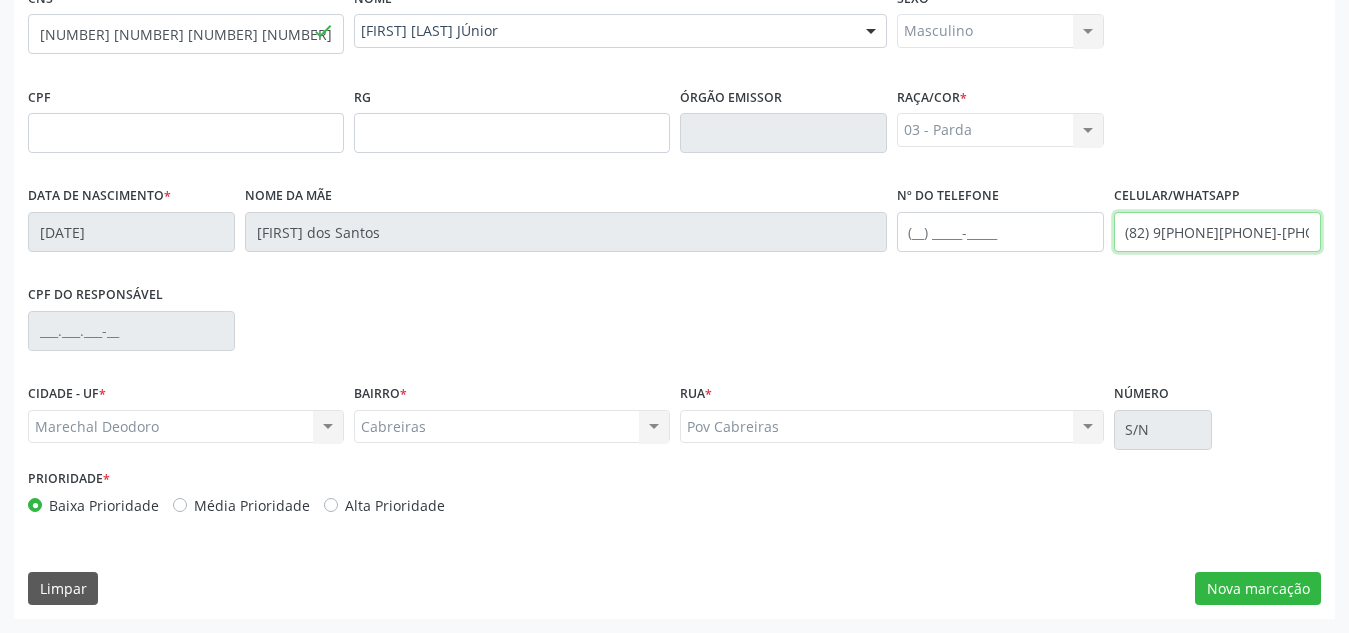drag, startPoint x: 1257, startPoint y: 233, endPoint x: 1087, endPoint y: 223, distance: 170.29387 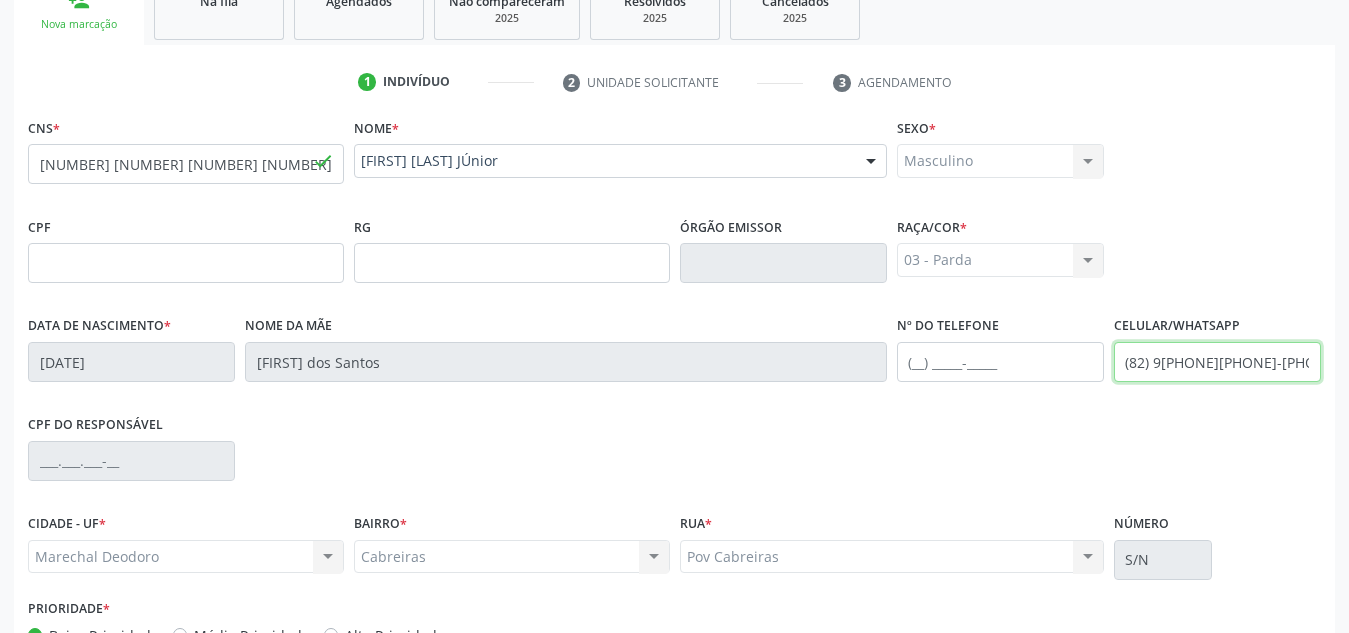 scroll, scrollTop: 479, scrollLeft: 0, axis: vertical 